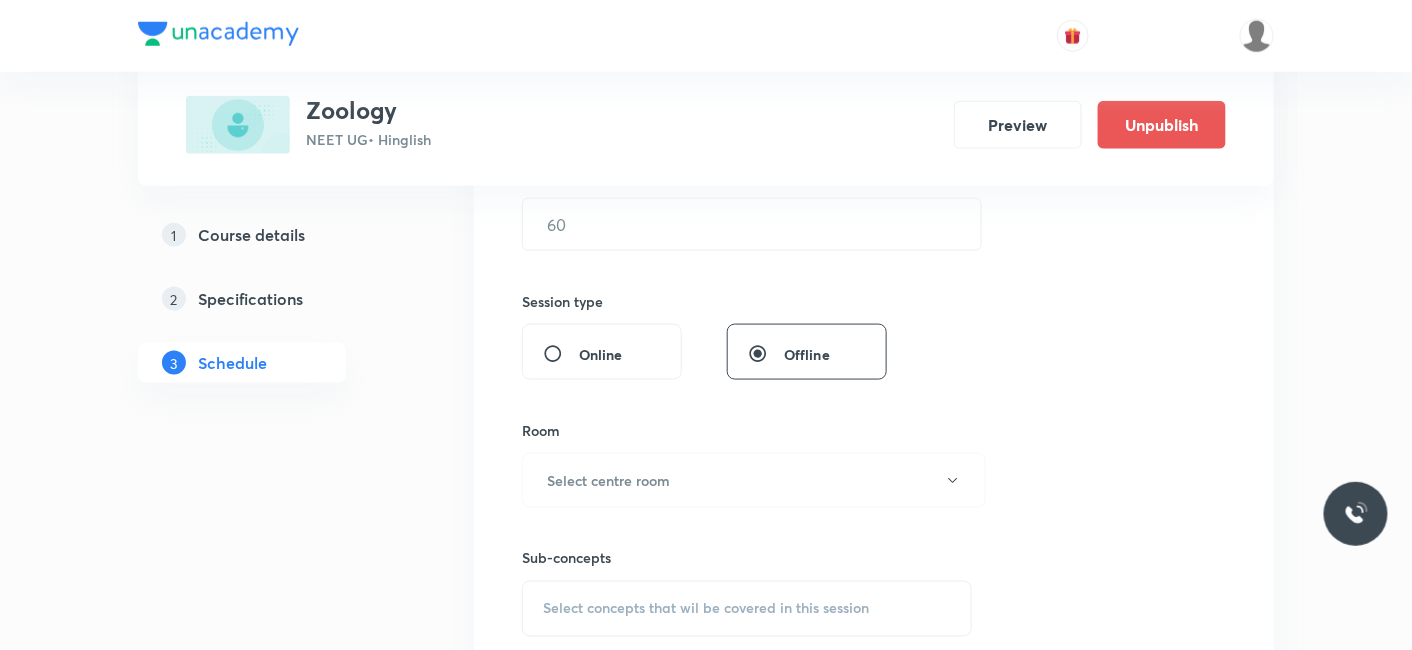 scroll, scrollTop: 0, scrollLeft: 0, axis: both 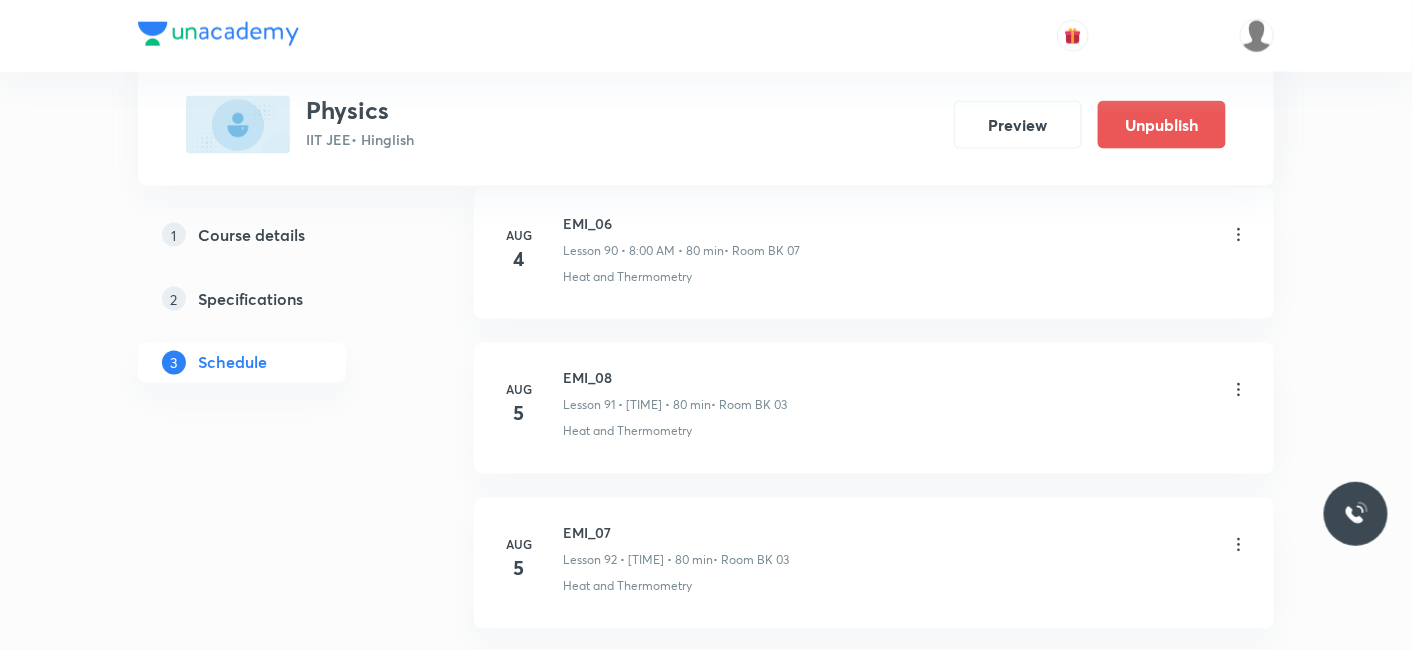 click 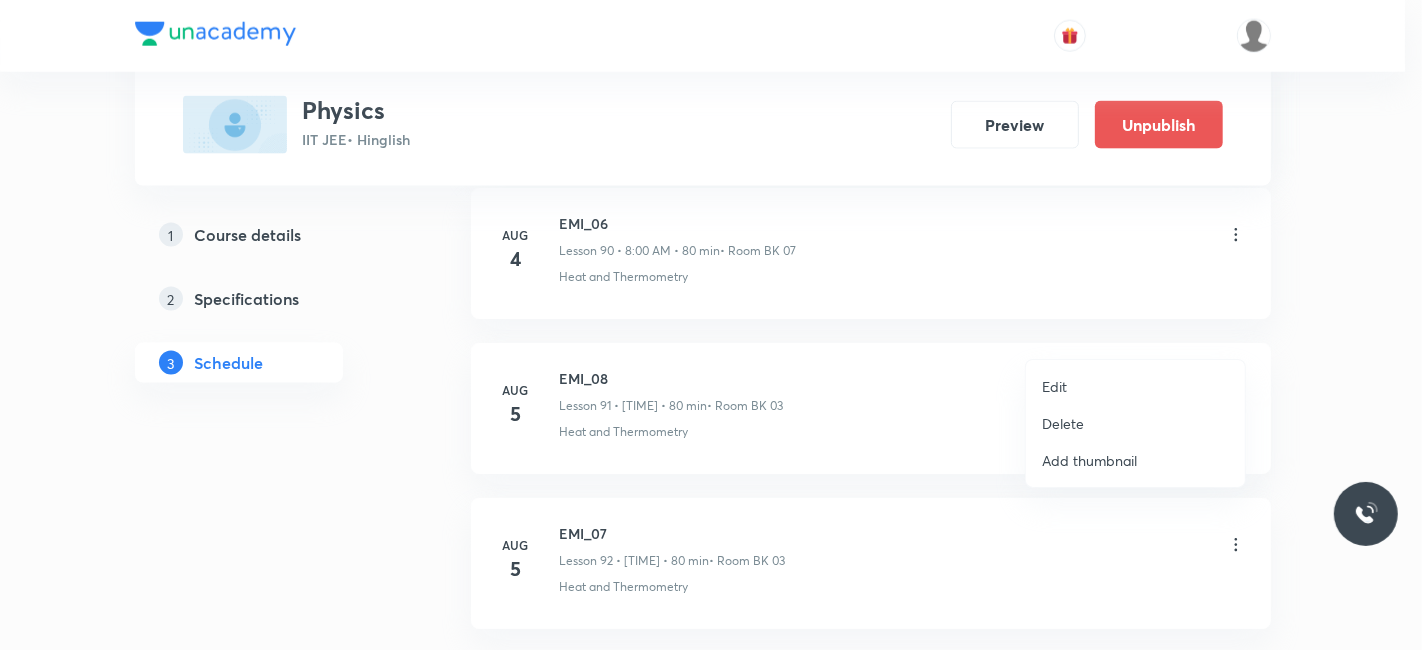 click on "Edit" at bounding box center [1054, 386] 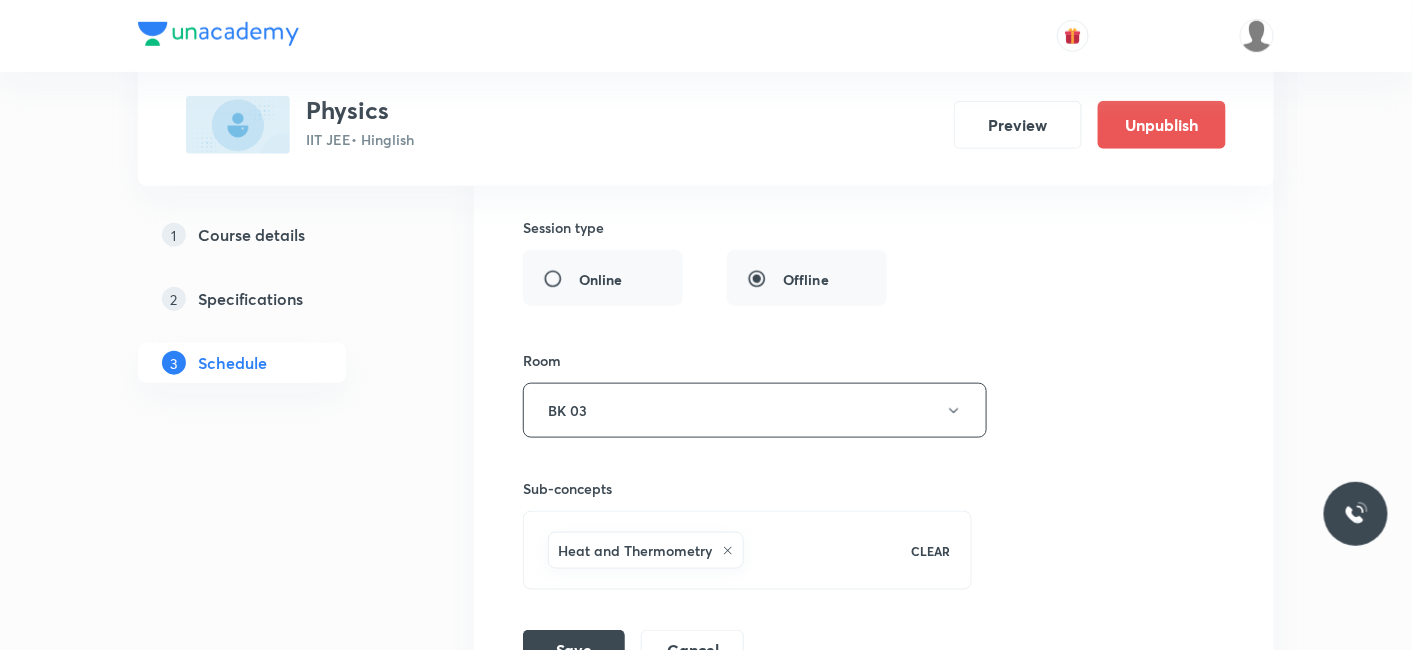 scroll, scrollTop: 15024, scrollLeft: 0, axis: vertical 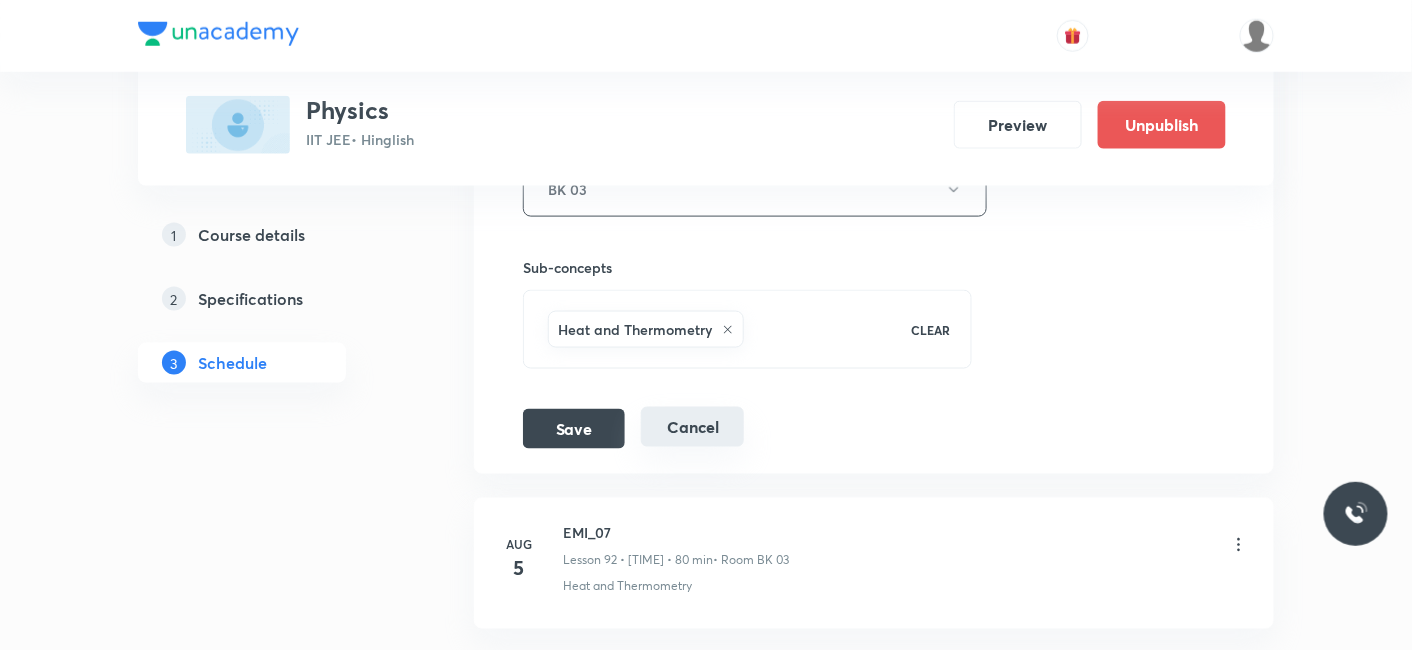 click on "Cancel" at bounding box center [692, 427] 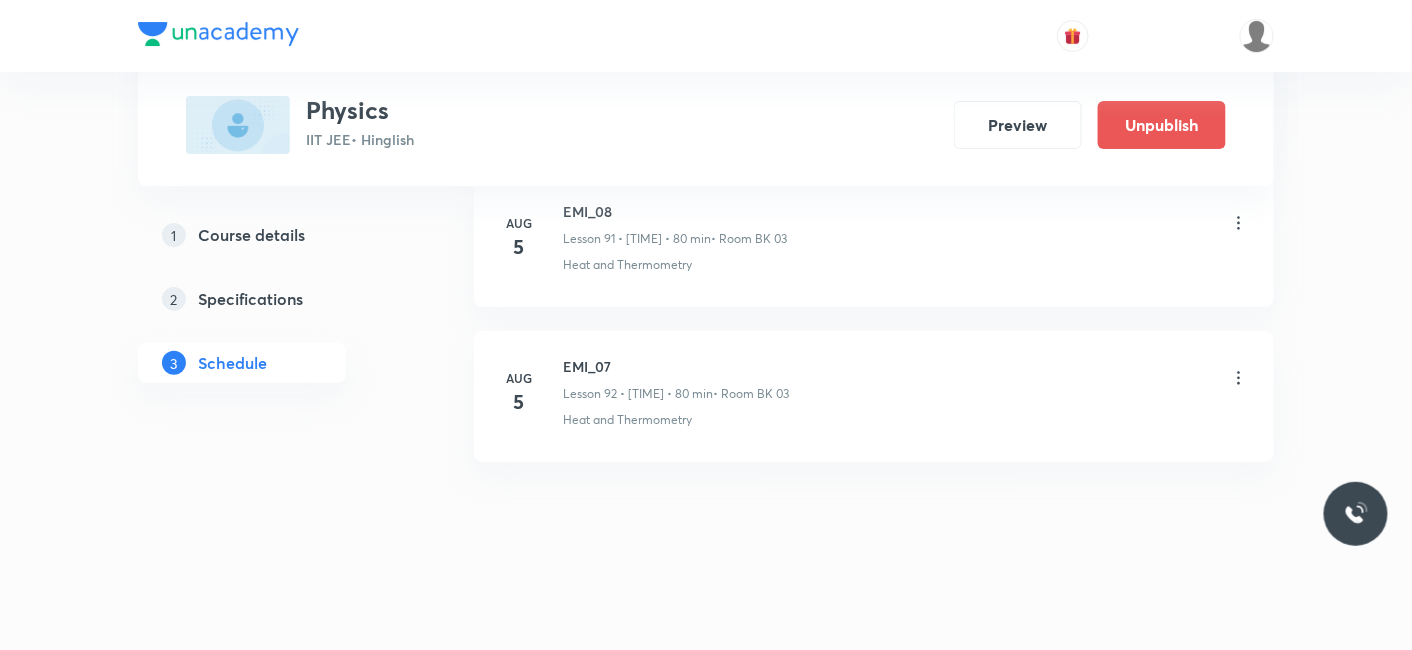 scroll, scrollTop: 14242, scrollLeft: 0, axis: vertical 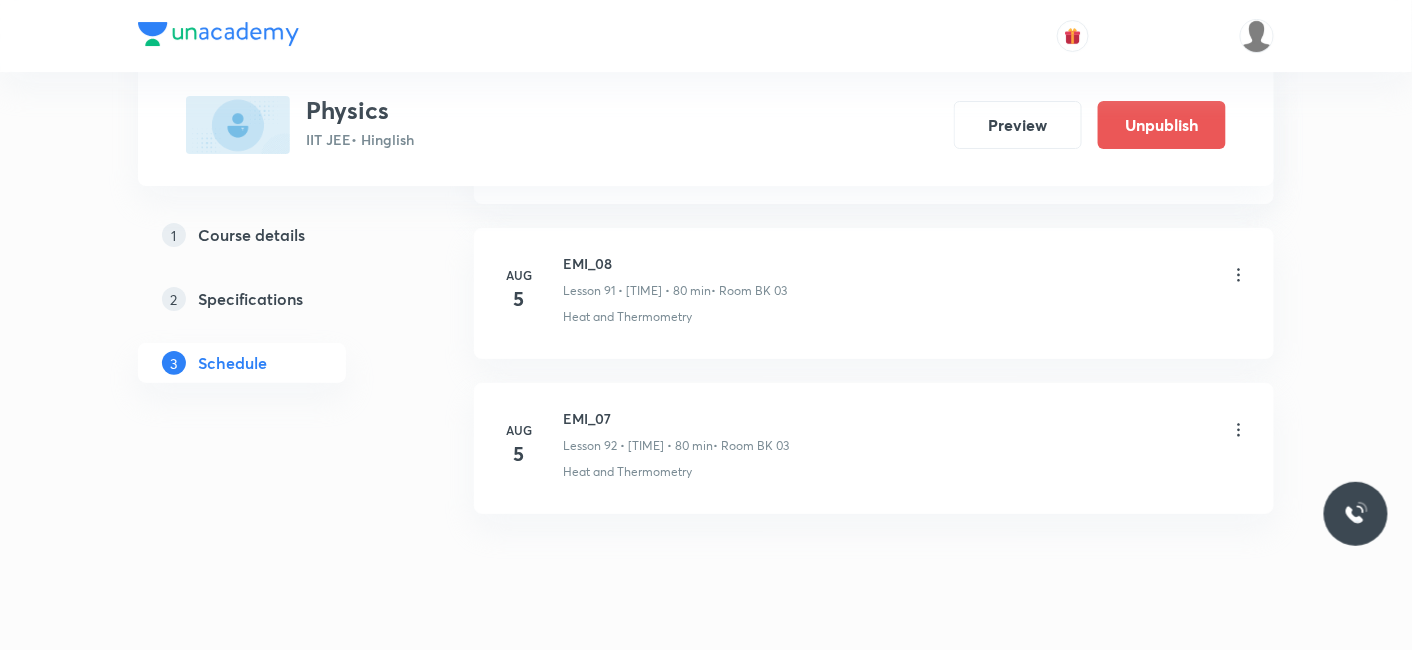 click 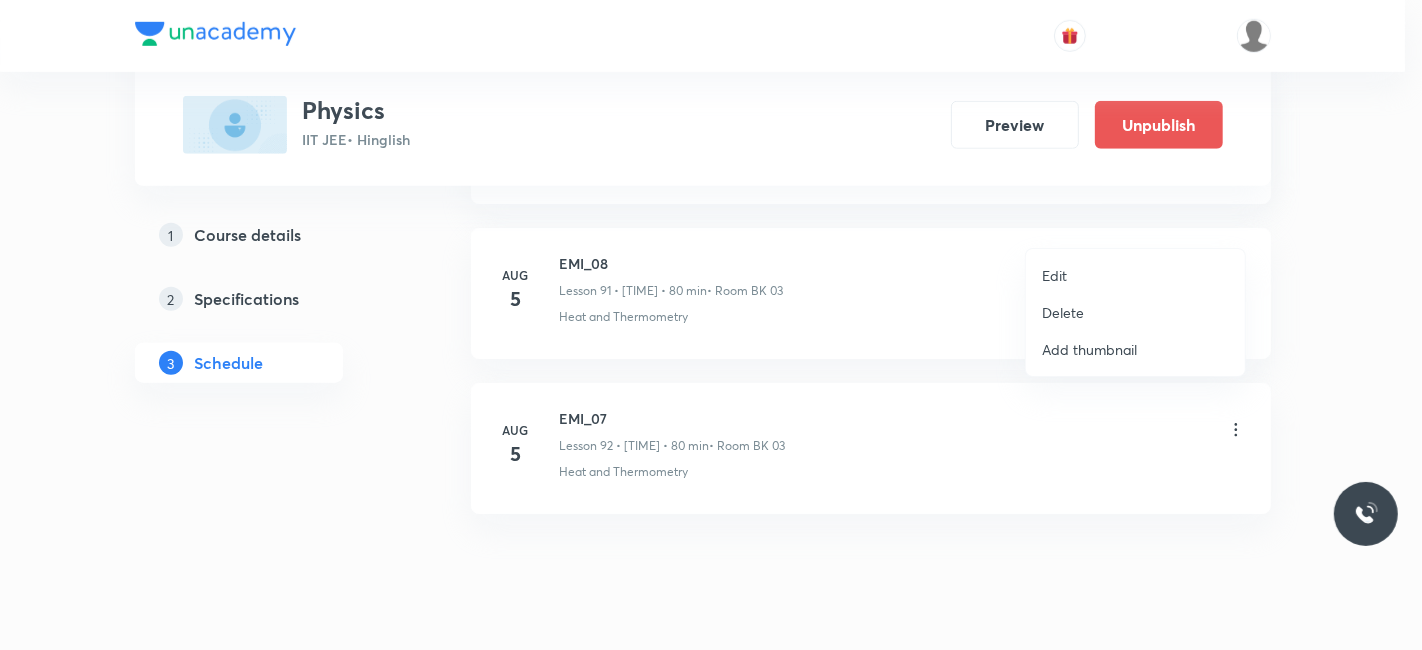click on "Delete" at bounding box center (1063, 312) 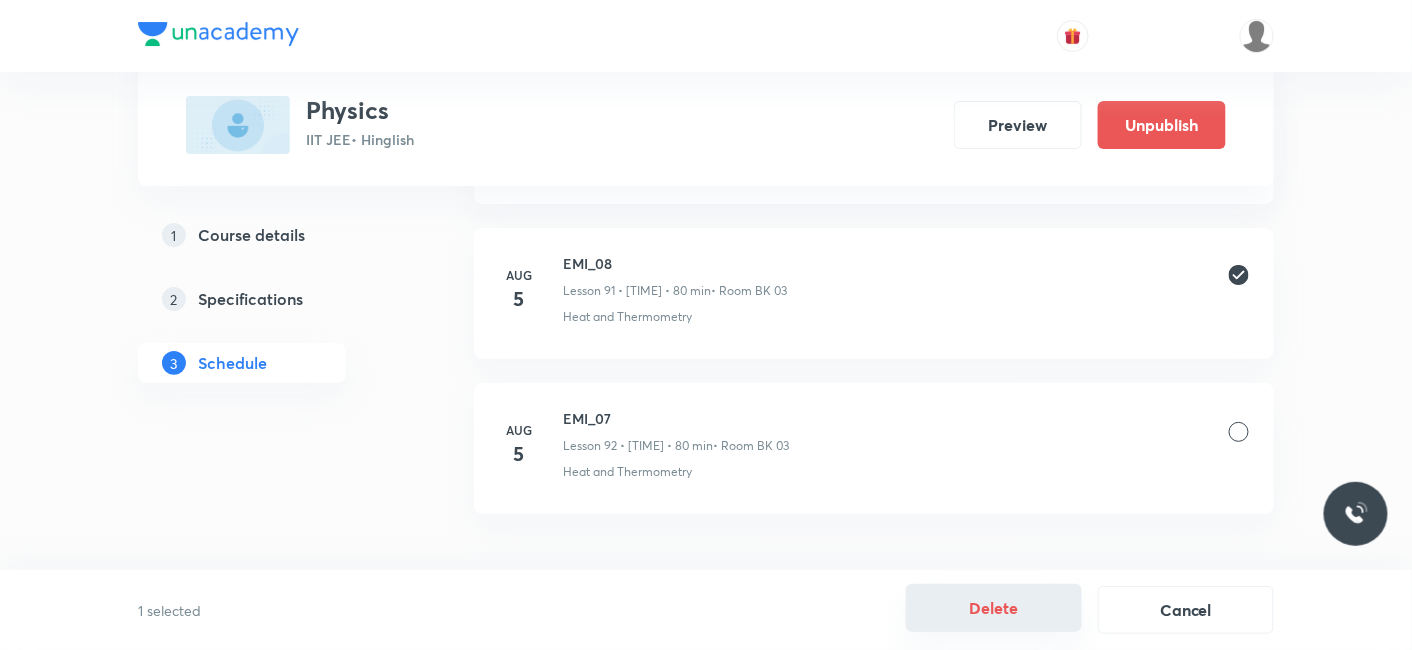 click on "Delete" at bounding box center [994, 608] 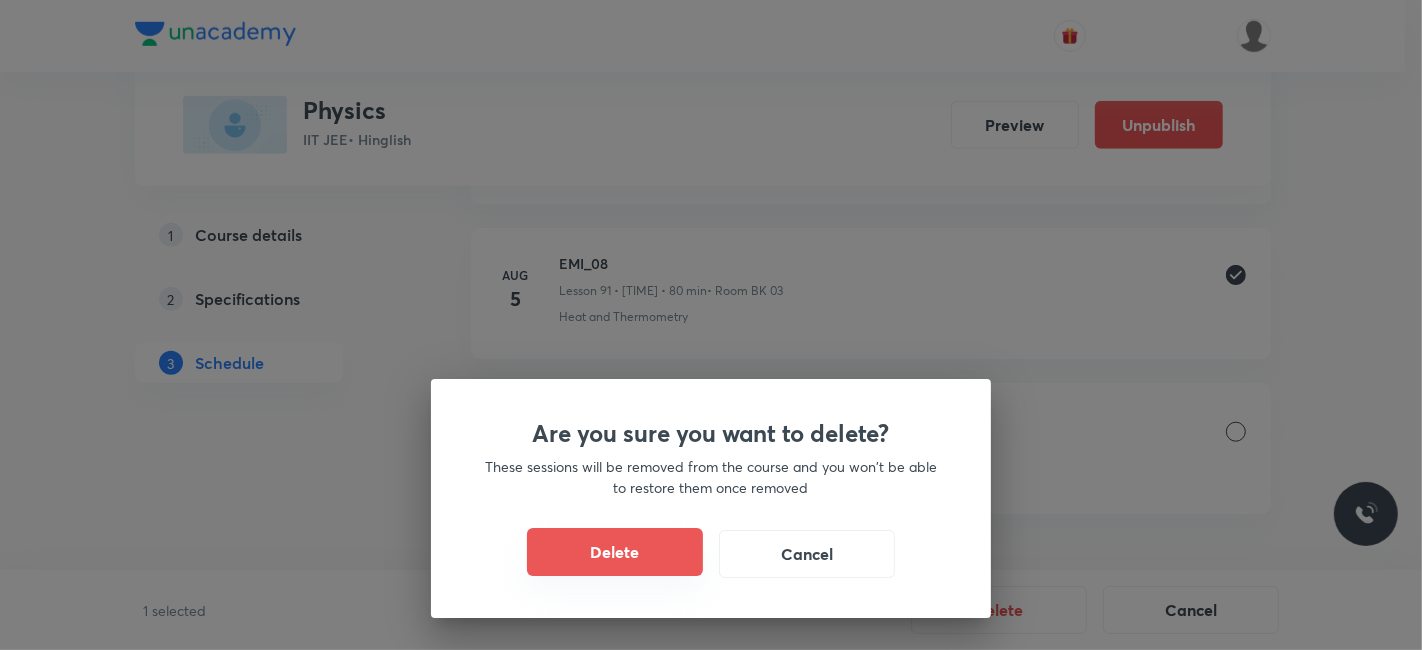 click on "Delete" at bounding box center (615, 552) 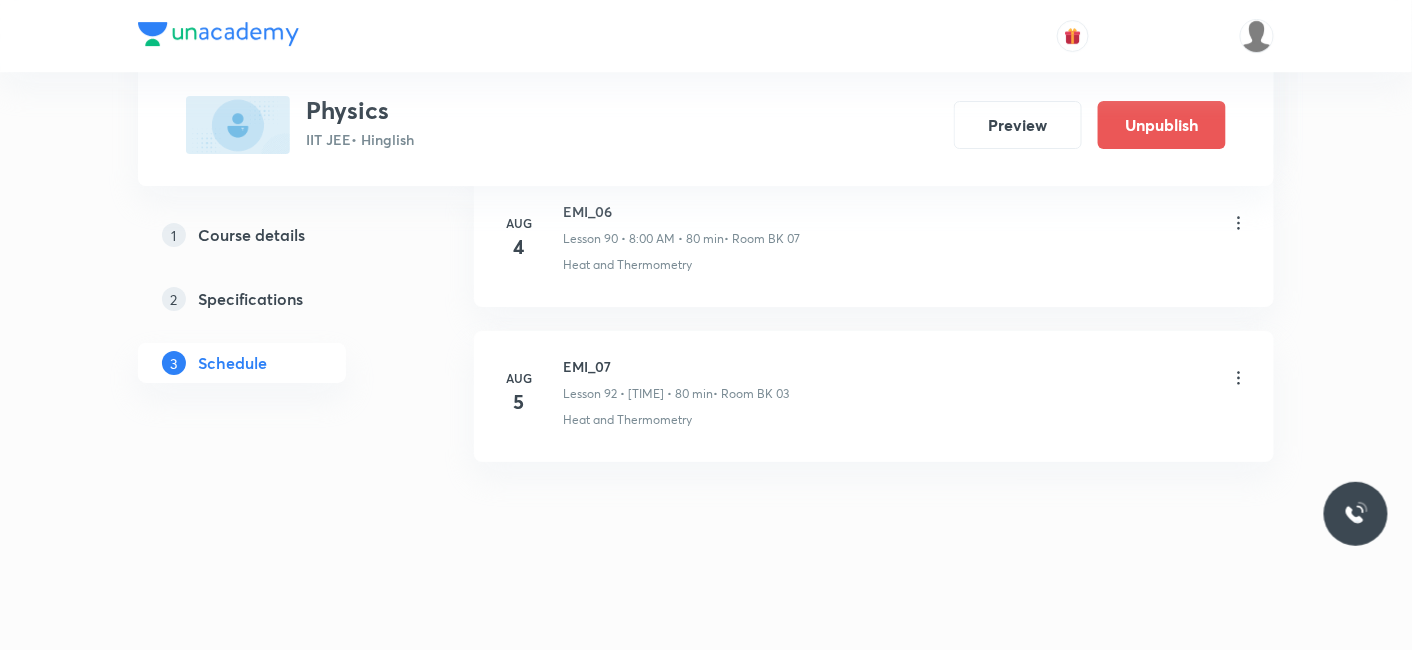scroll, scrollTop: 14088, scrollLeft: 0, axis: vertical 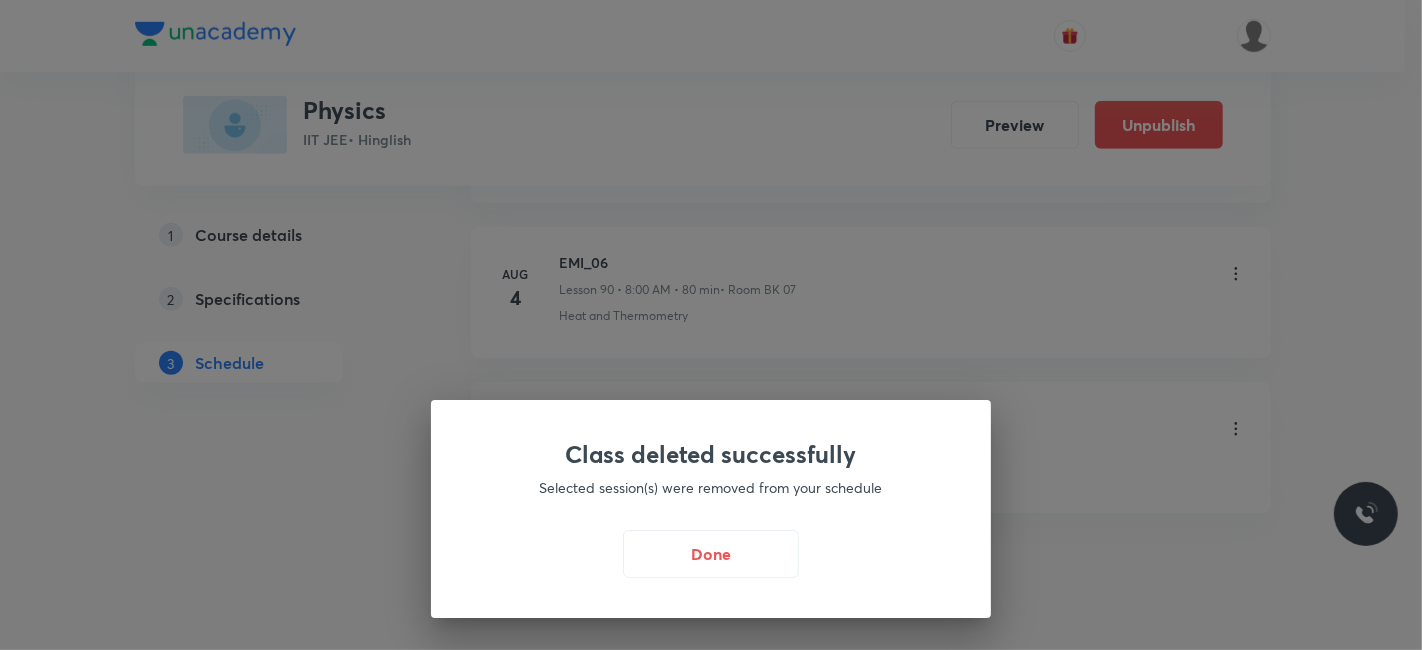 drag, startPoint x: 563, startPoint y: 364, endPoint x: 597, endPoint y: 363, distance: 34.0147 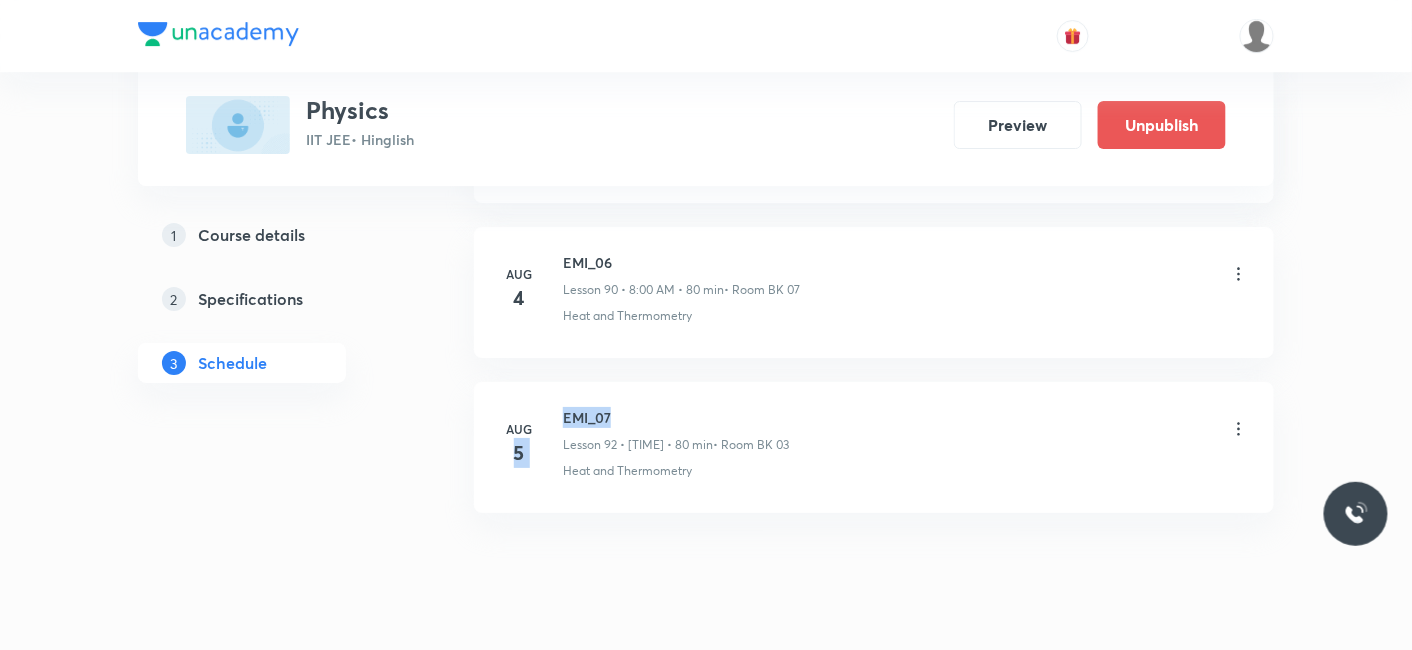 drag, startPoint x: 637, startPoint y: 374, endPoint x: 559, endPoint y: 368, distance: 78.23043 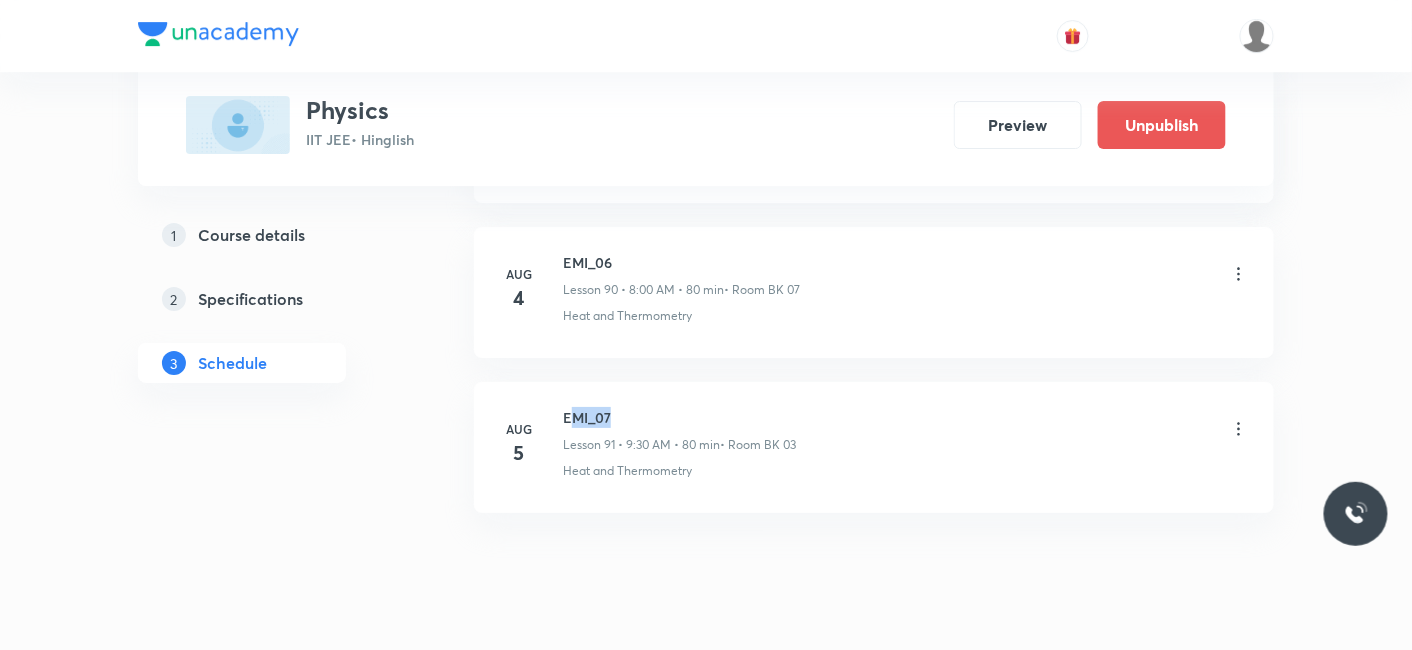 click on "EMI_07" at bounding box center [679, 417] 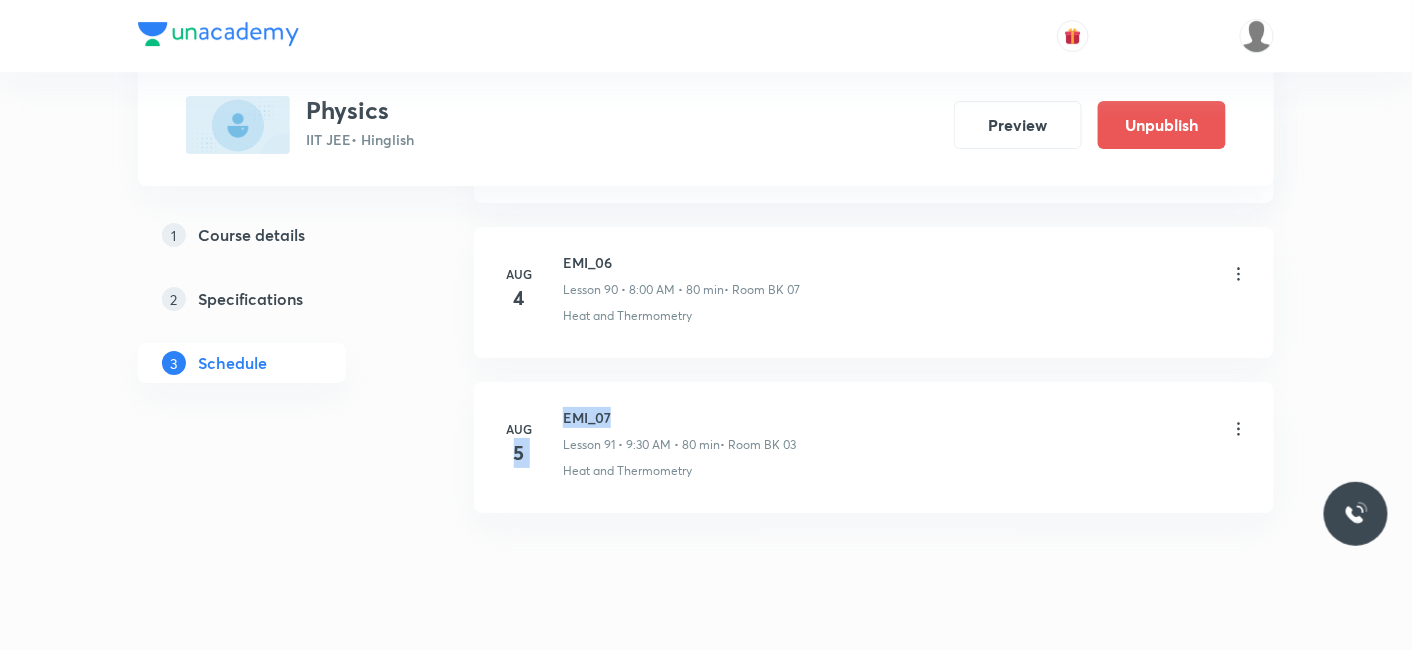 drag, startPoint x: 556, startPoint y: 364, endPoint x: 625, endPoint y: 356, distance: 69.46222 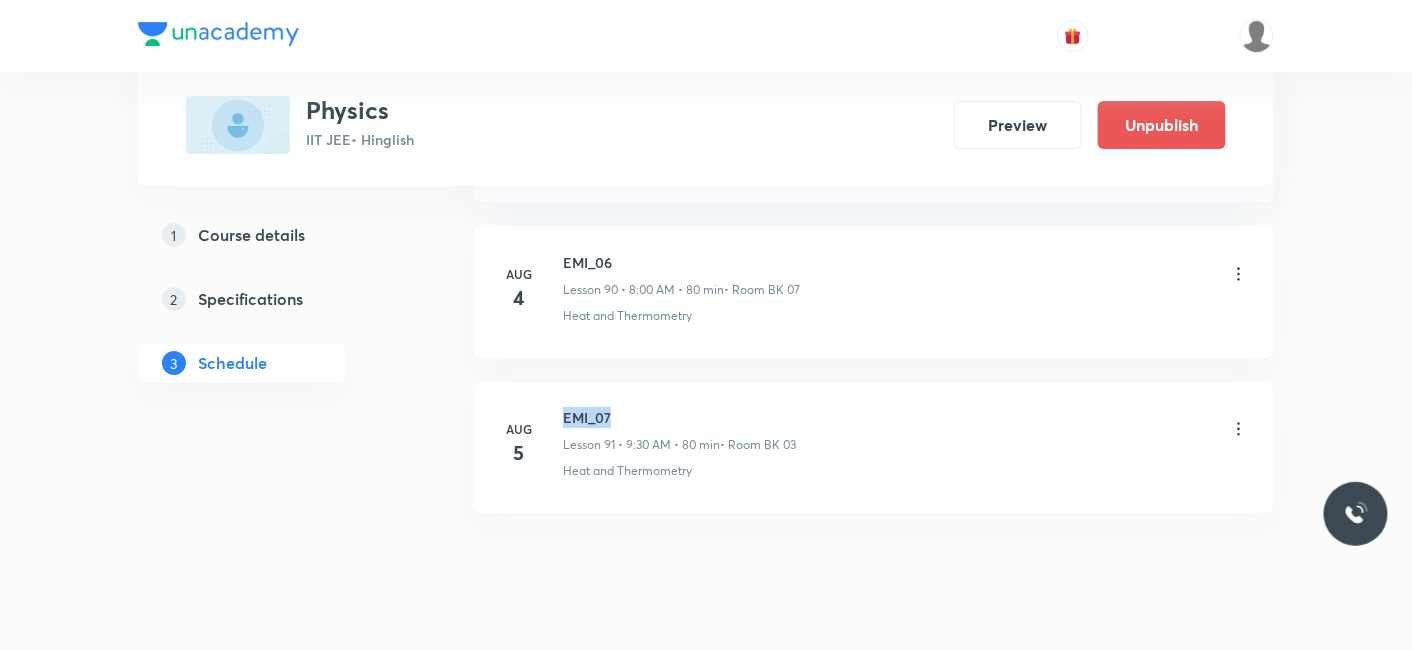 drag, startPoint x: 562, startPoint y: 370, endPoint x: 613, endPoint y: 361, distance: 51.78803 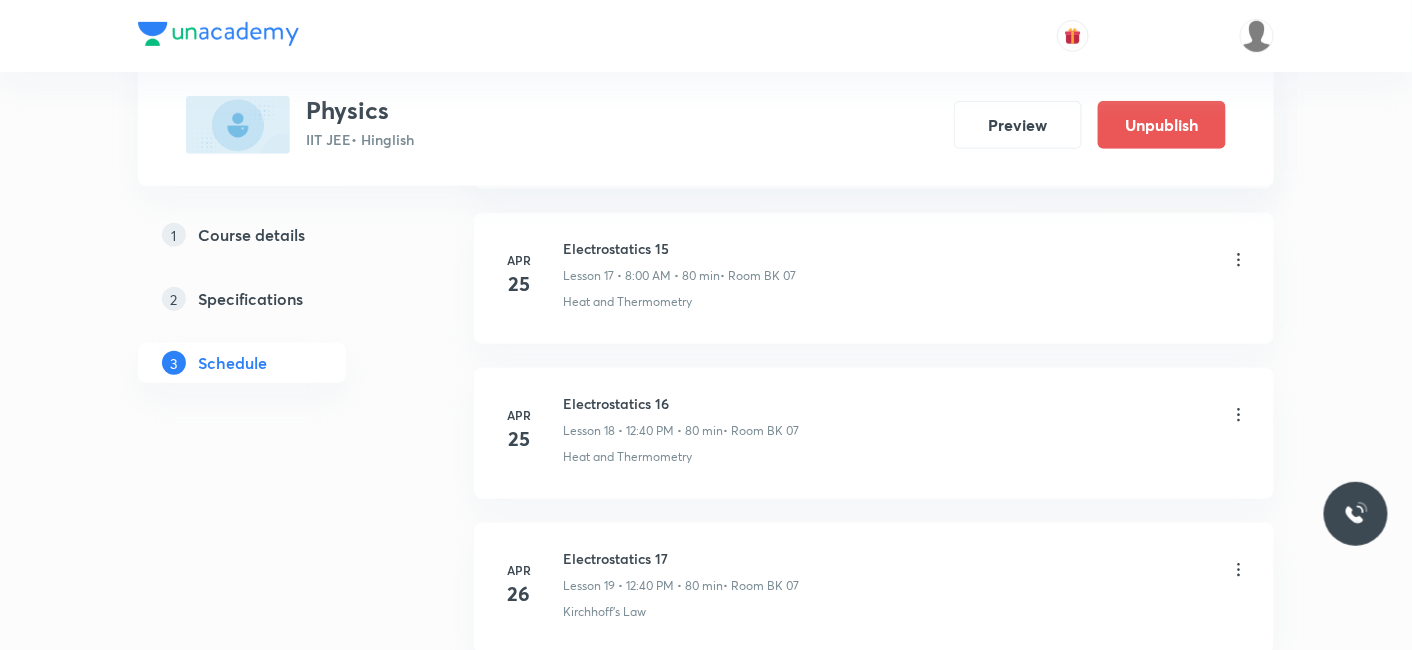 scroll, scrollTop: 100, scrollLeft: 0, axis: vertical 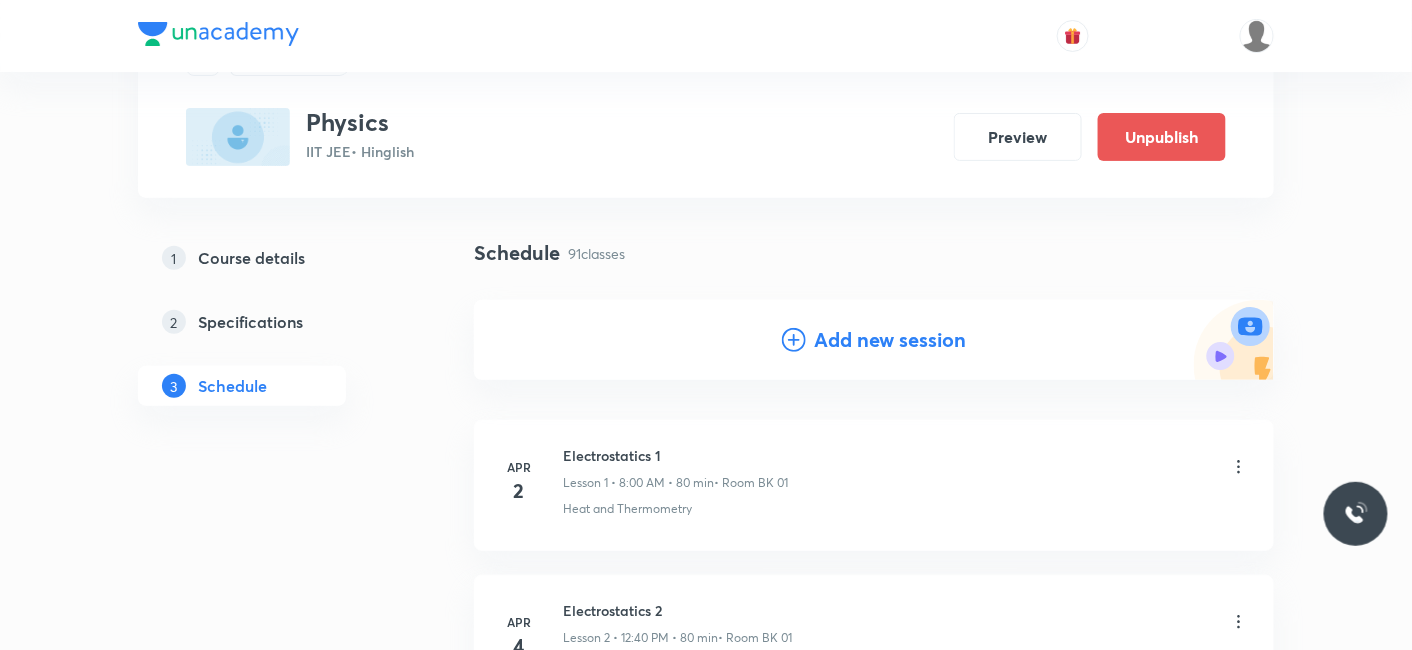 click on "Add new session" at bounding box center (890, 340) 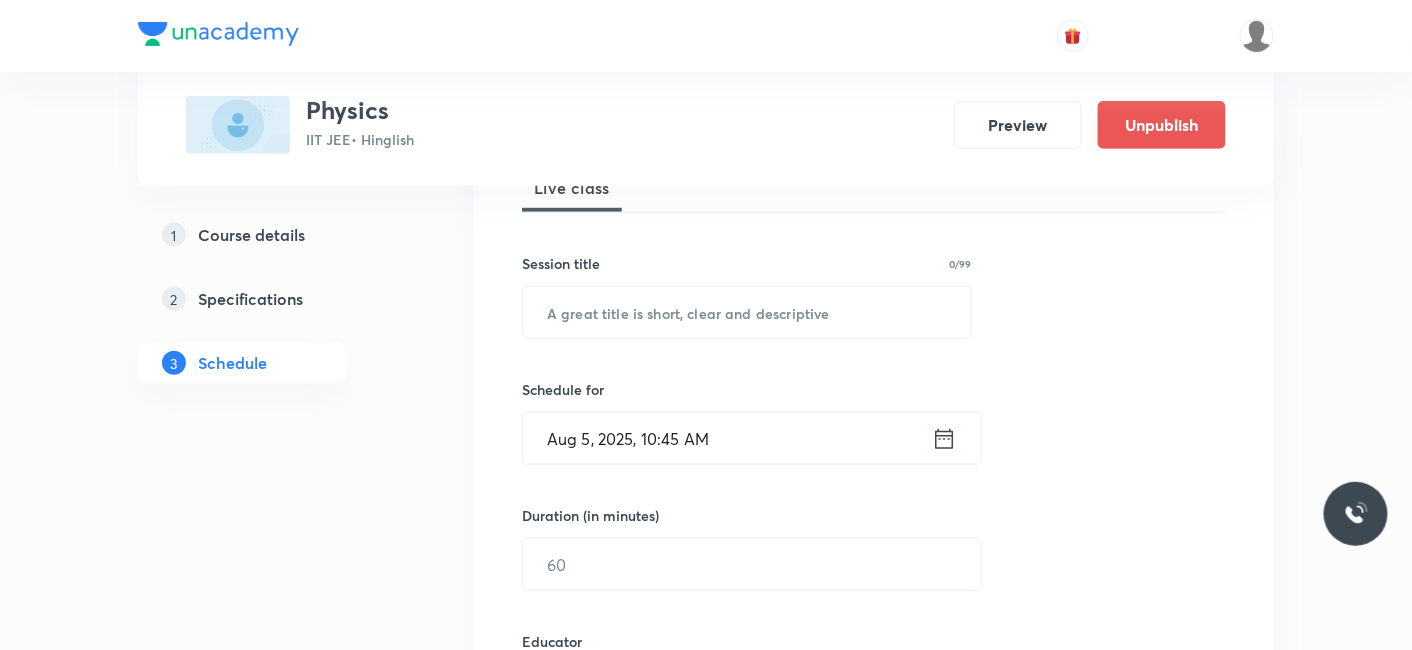 scroll, scrollTop: 322, scrollLeft: 0, axis: vertical 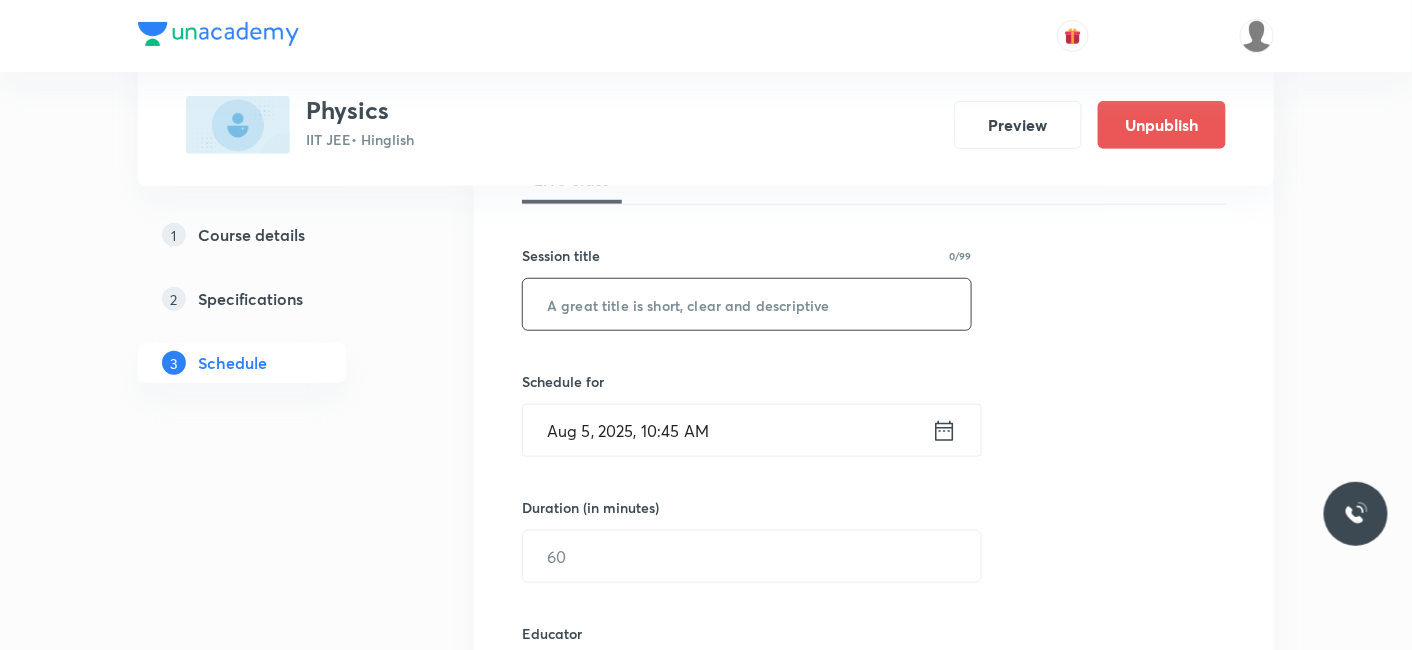 click at bounding box center [747, 304] 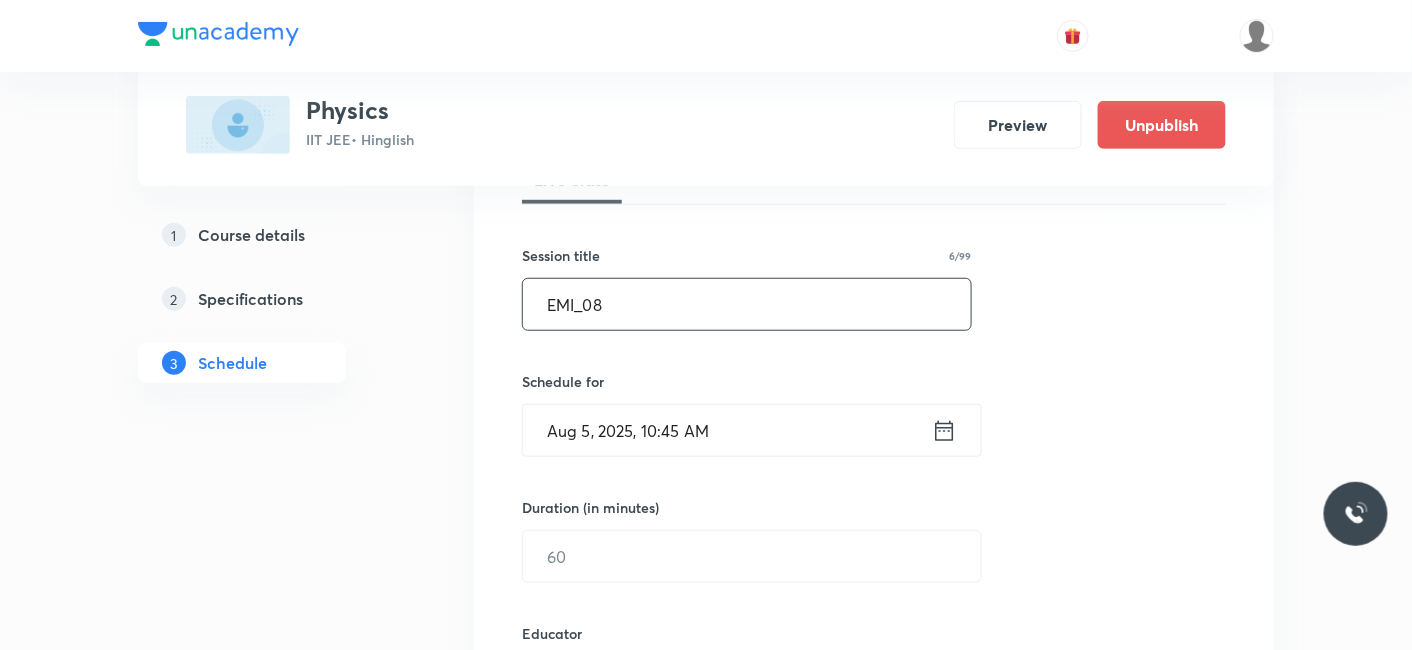 type on "EMI_08" 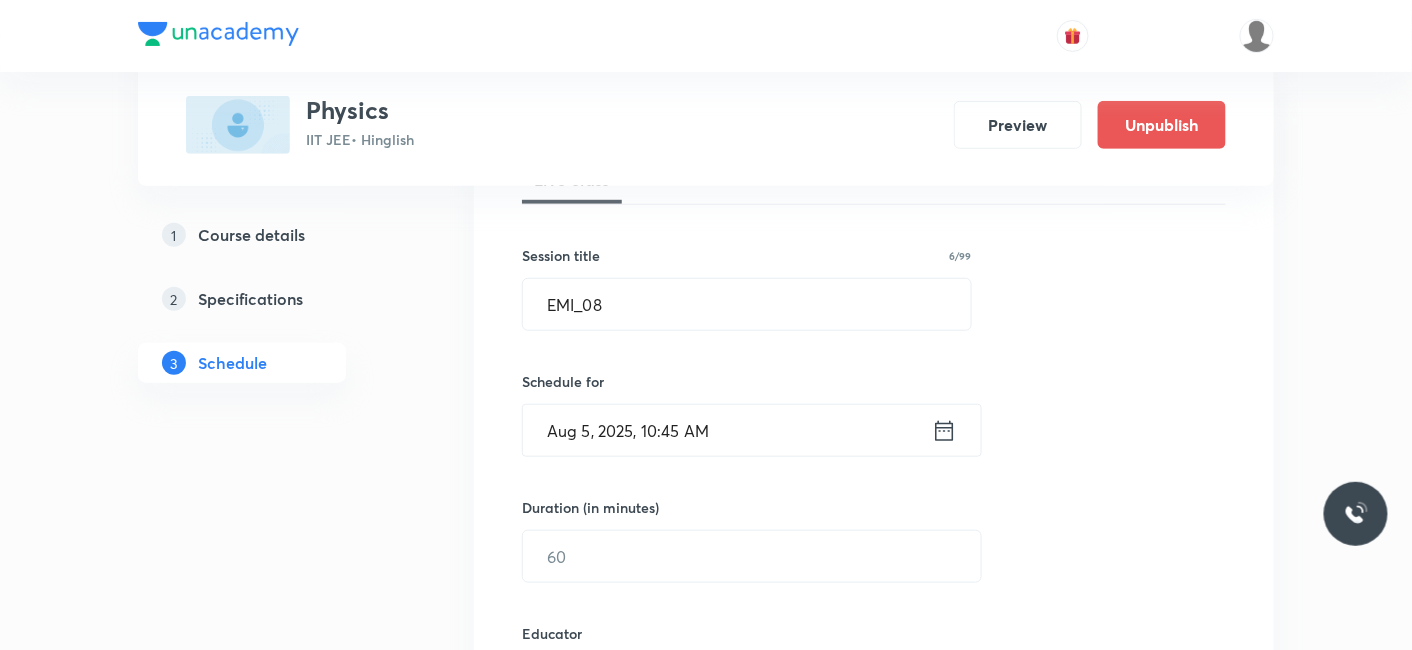 click on "Aug 5, 2025, 10:45 AM" at bounding box center [727, 430] 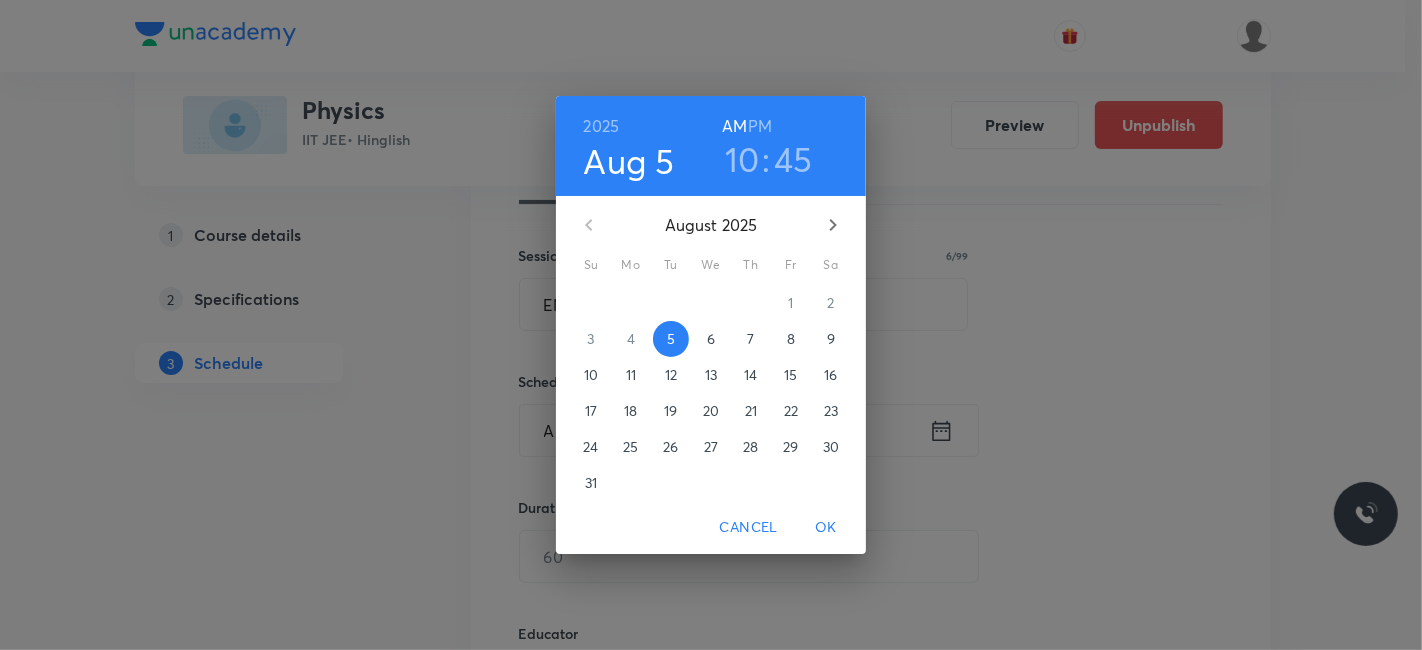 click on "10" at bounding box center (742, 159) 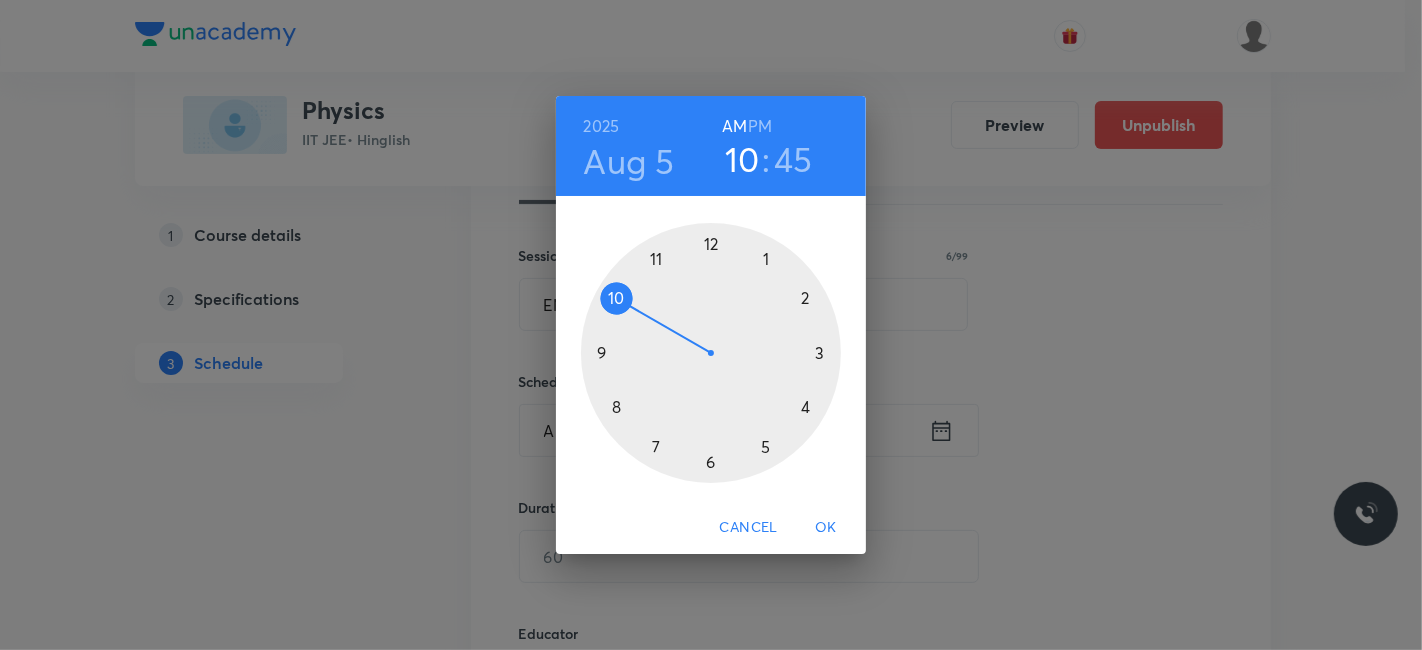 click at bounding box center [711, 353] 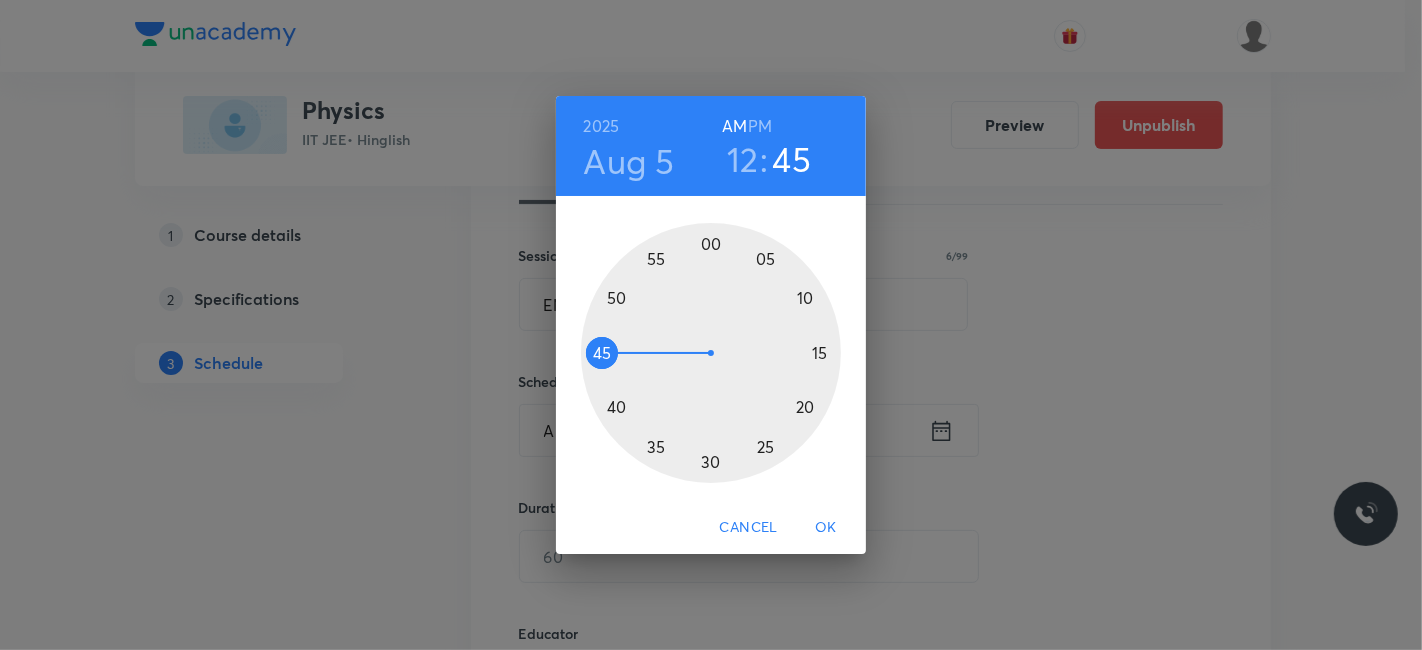 click at bounding box center [711, 353] 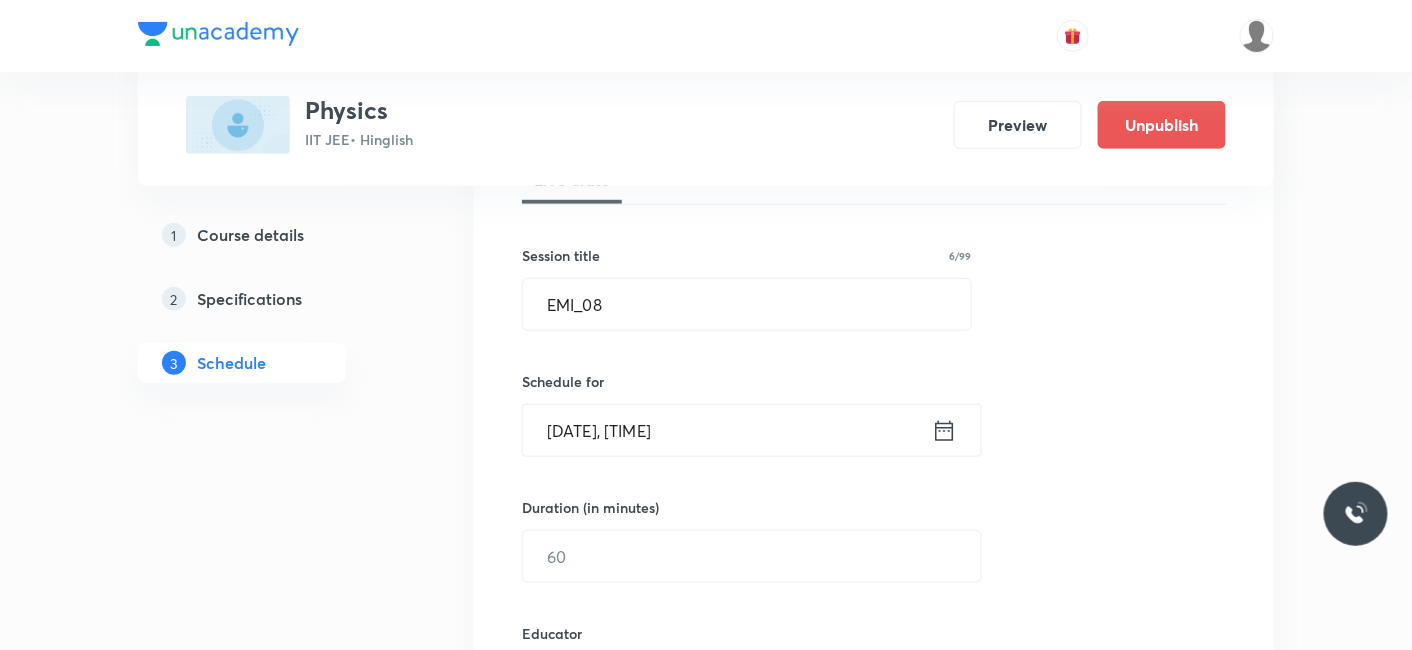 click on "Aug 5, 2025, 12:40 AM" at bounding box center [727, 430] 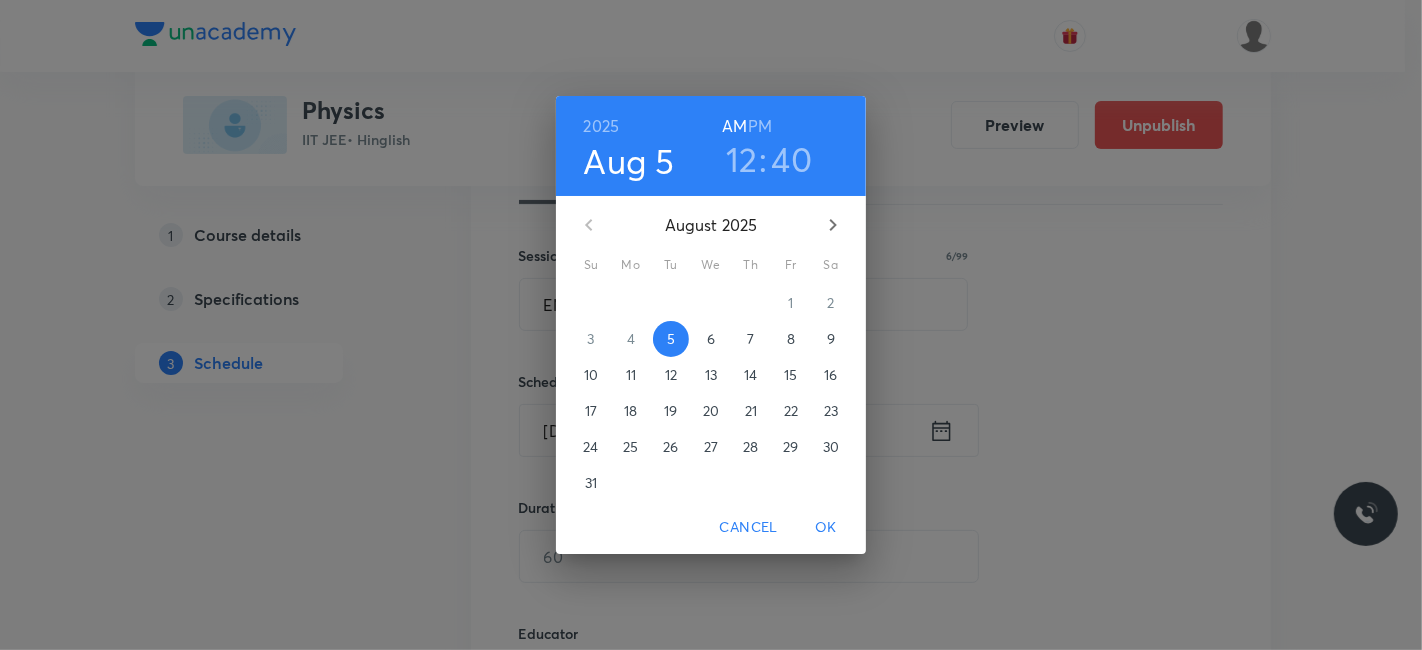 click on "PM" at bounding box center (760, 126) 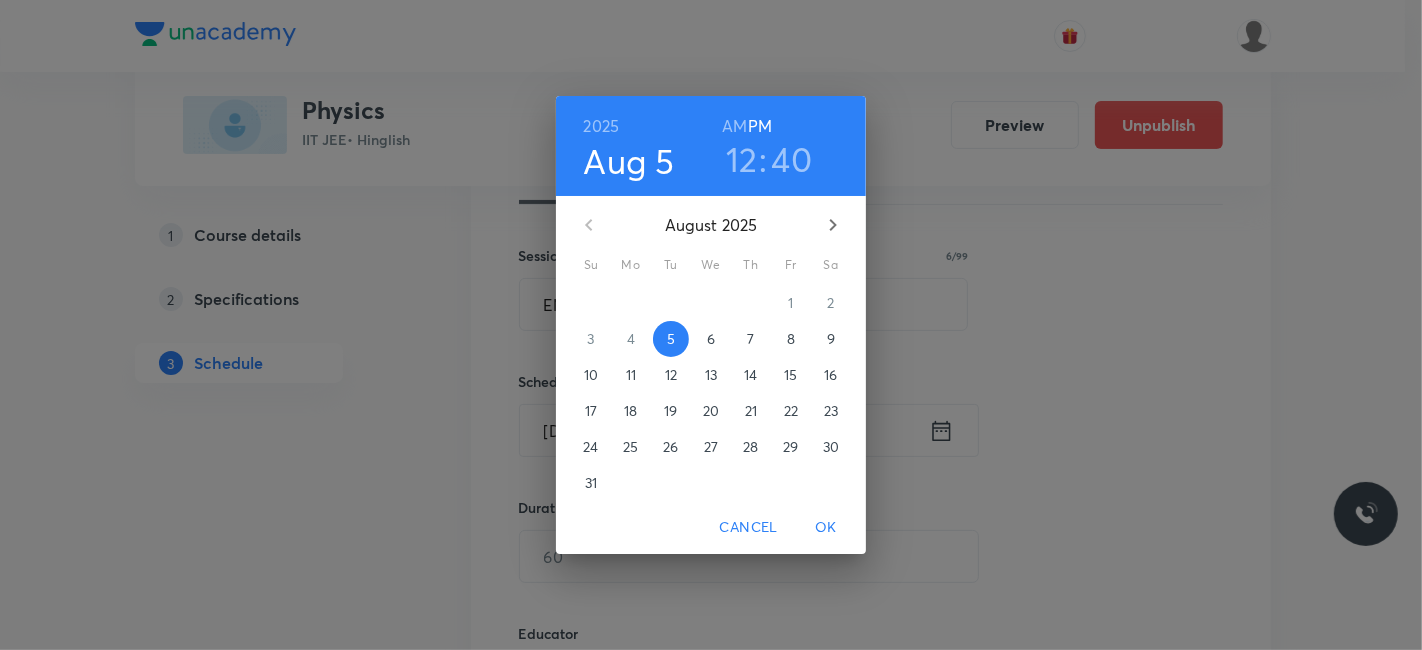 click on "OK" at bounding box center [826, 527] 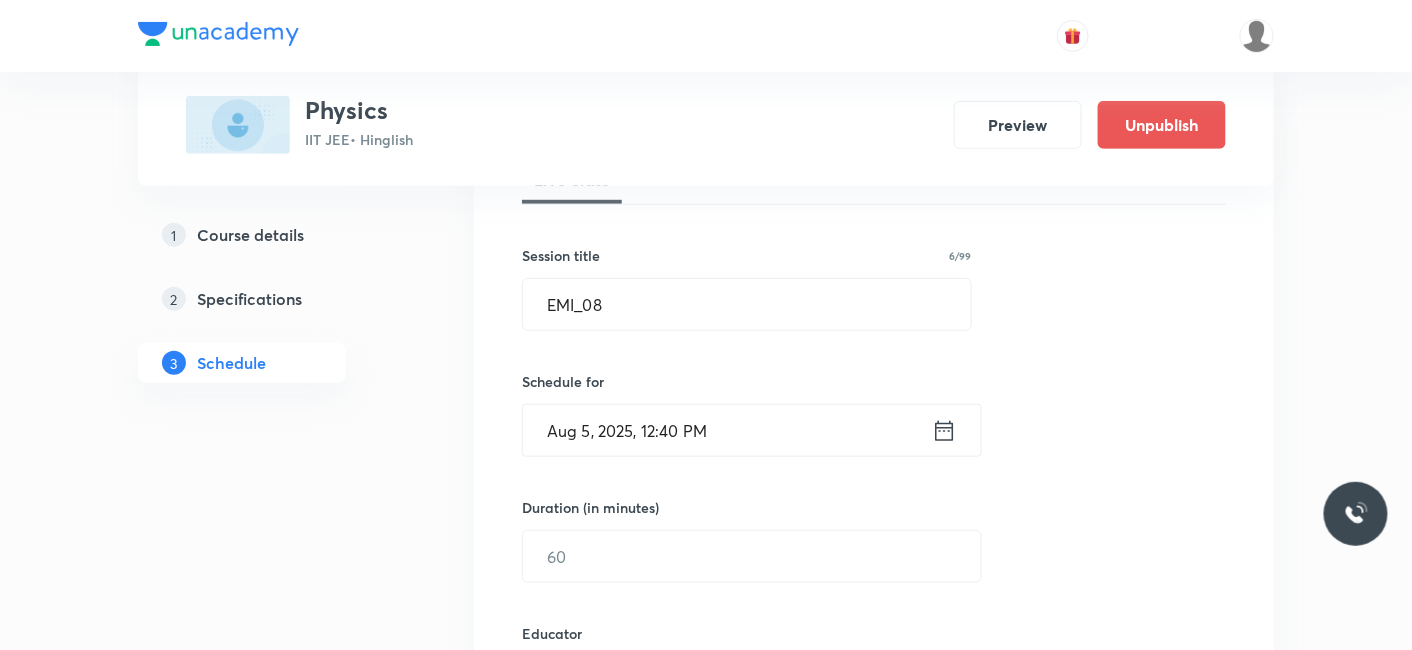 scroll, scrollTop: 434, scrollLeft: 0, axis: vertical 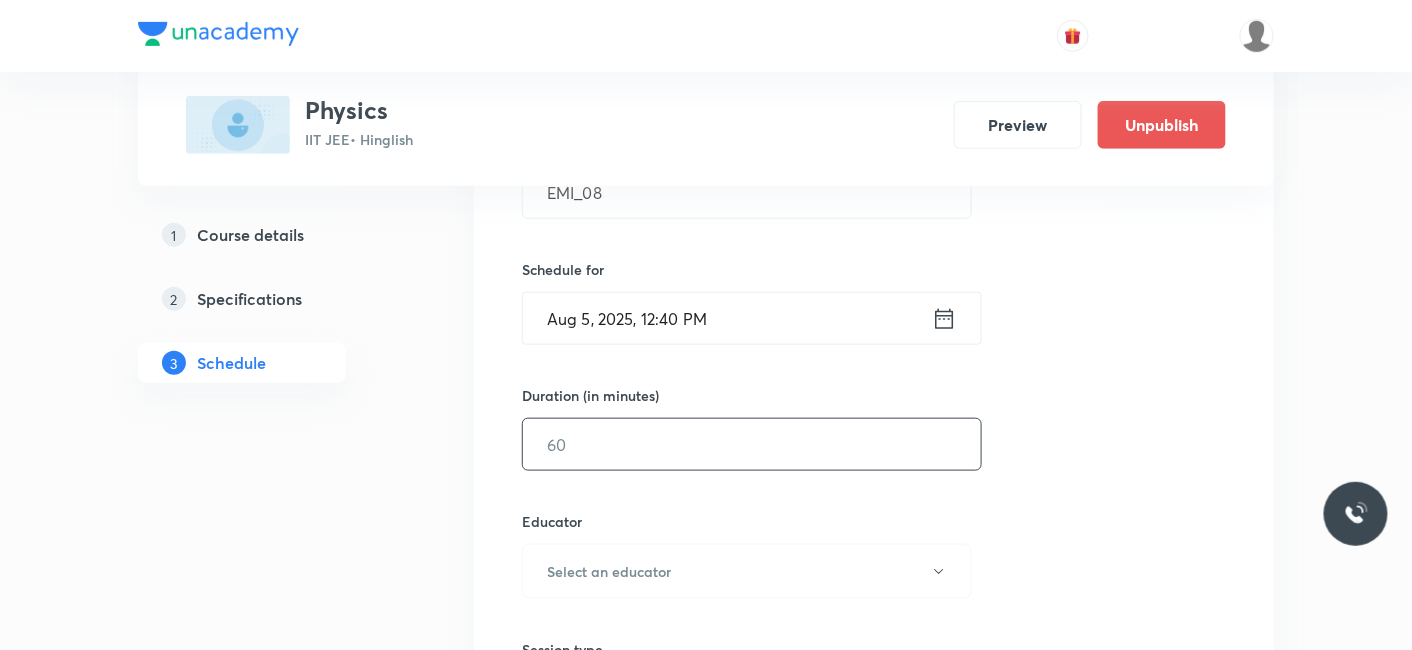 click at bounding box center [752, 444] 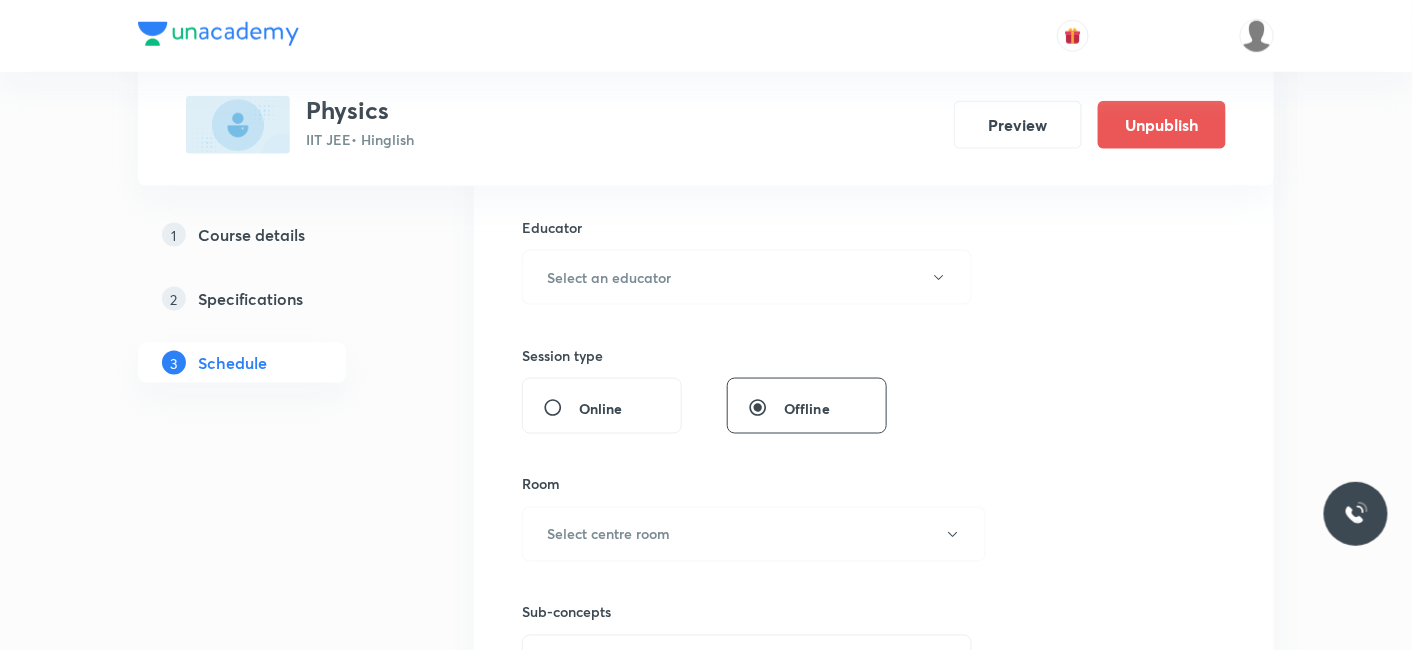 scroll, scrollTop: 767, scrollLeft: 0, axis: vertical 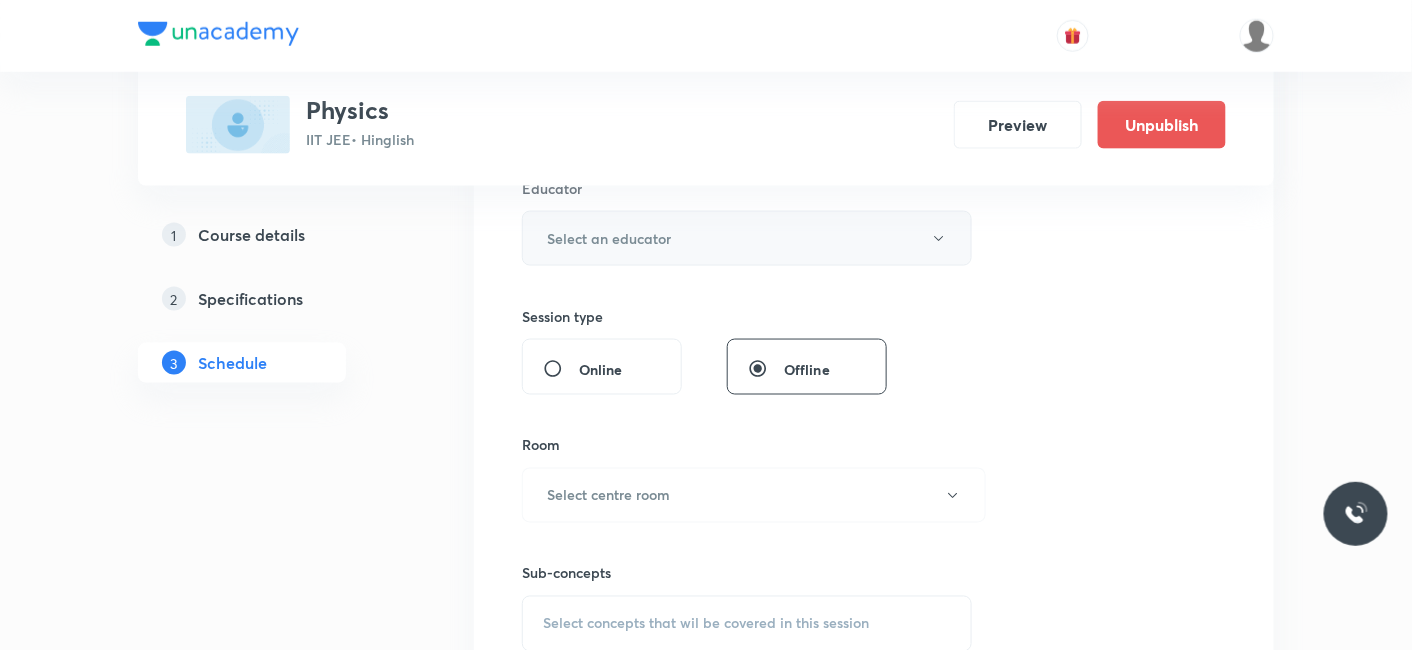 type on "80" 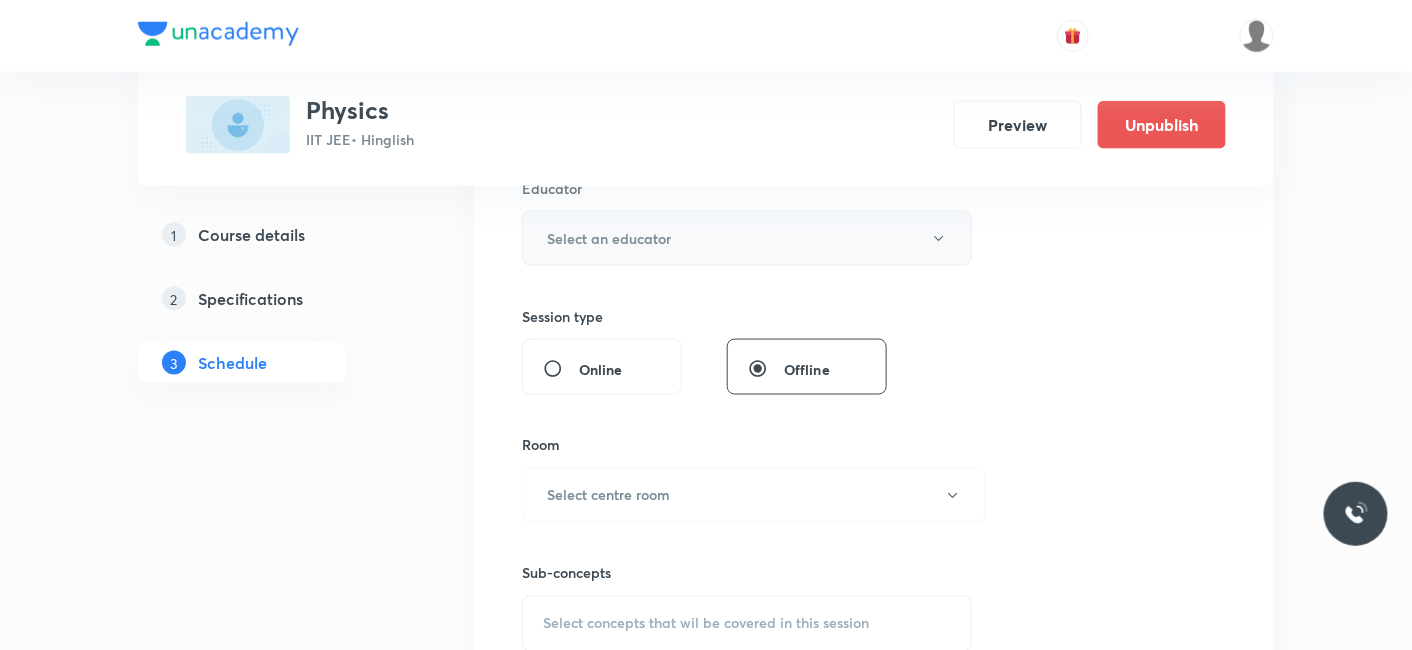 click on "Select an educator" at bounding box center [747, 238] 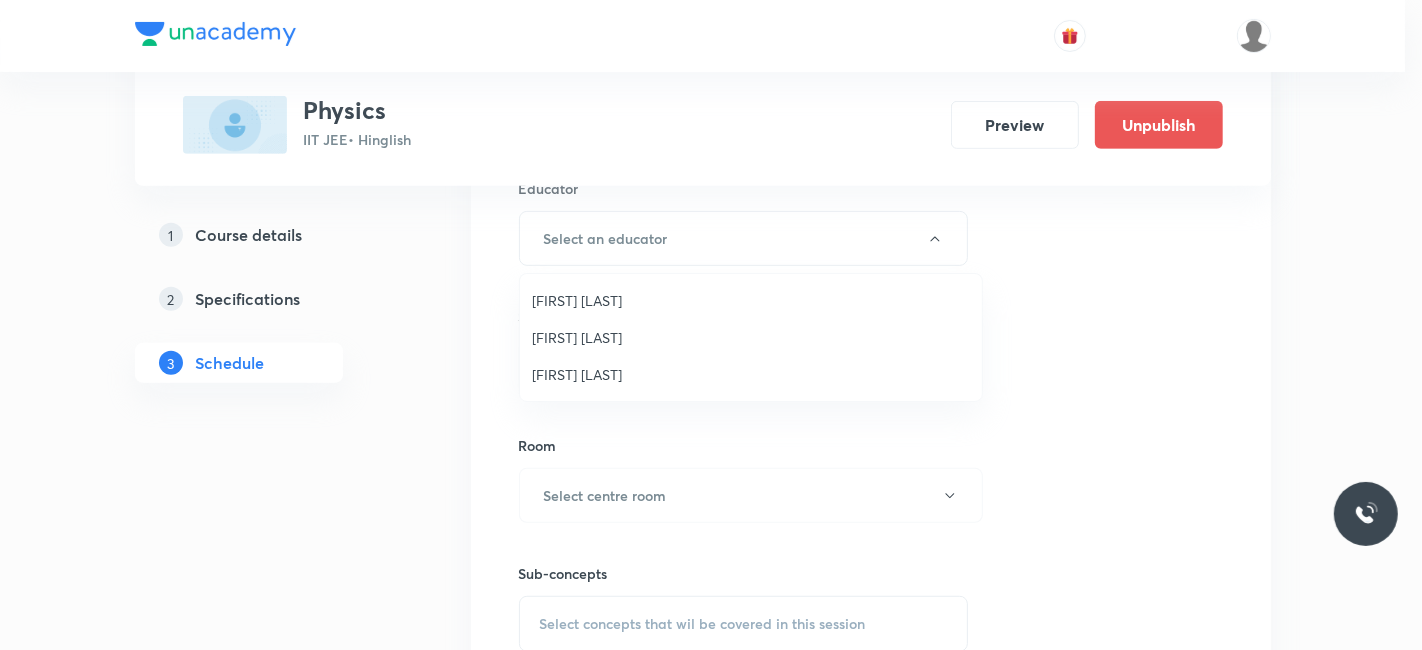 click on "Siddharth Jindal" at bounding box center [751, 374] 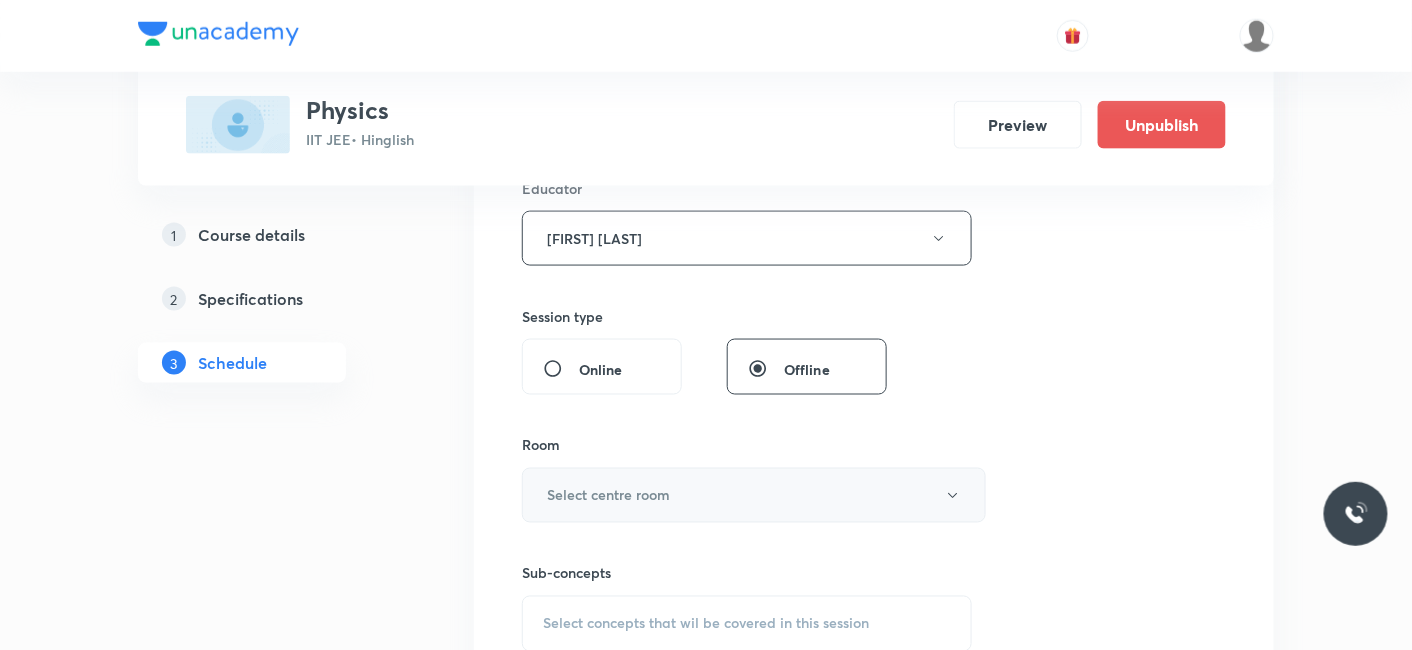click on "Select centre room" at bounding box center [608, 495] 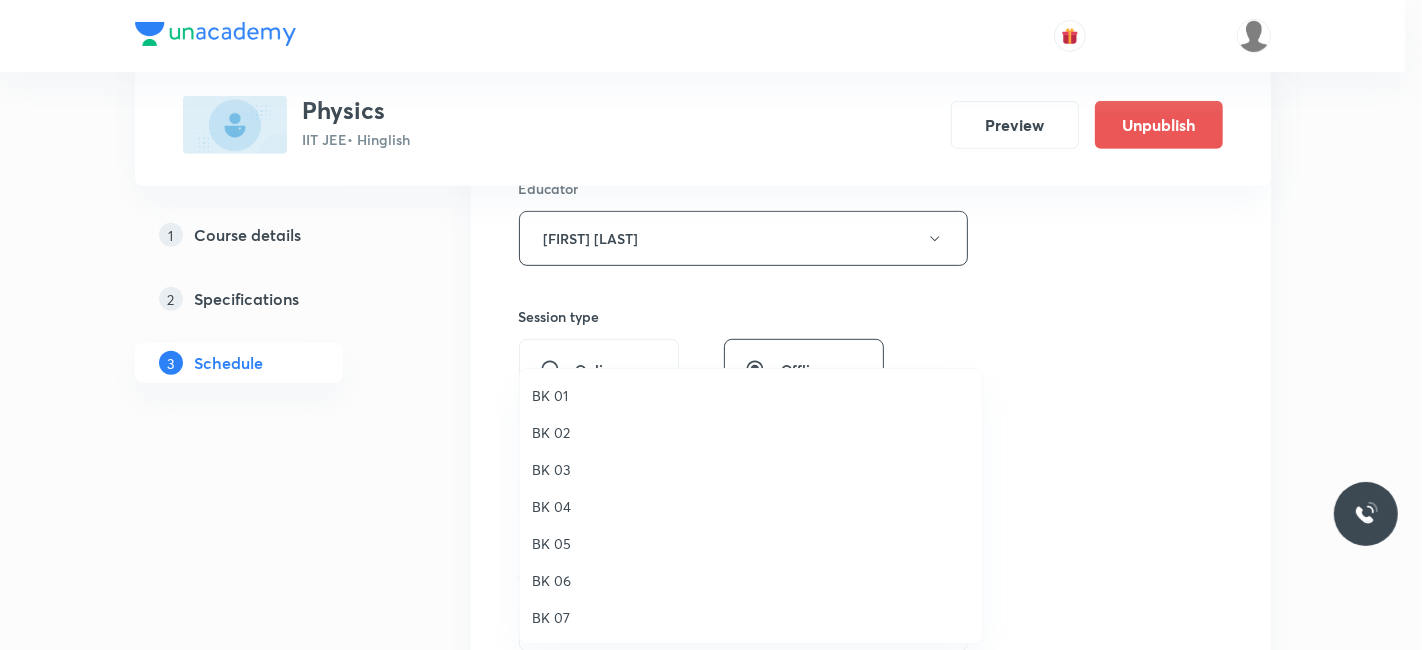 click on "BK 07" at bounding box center [751, 617] 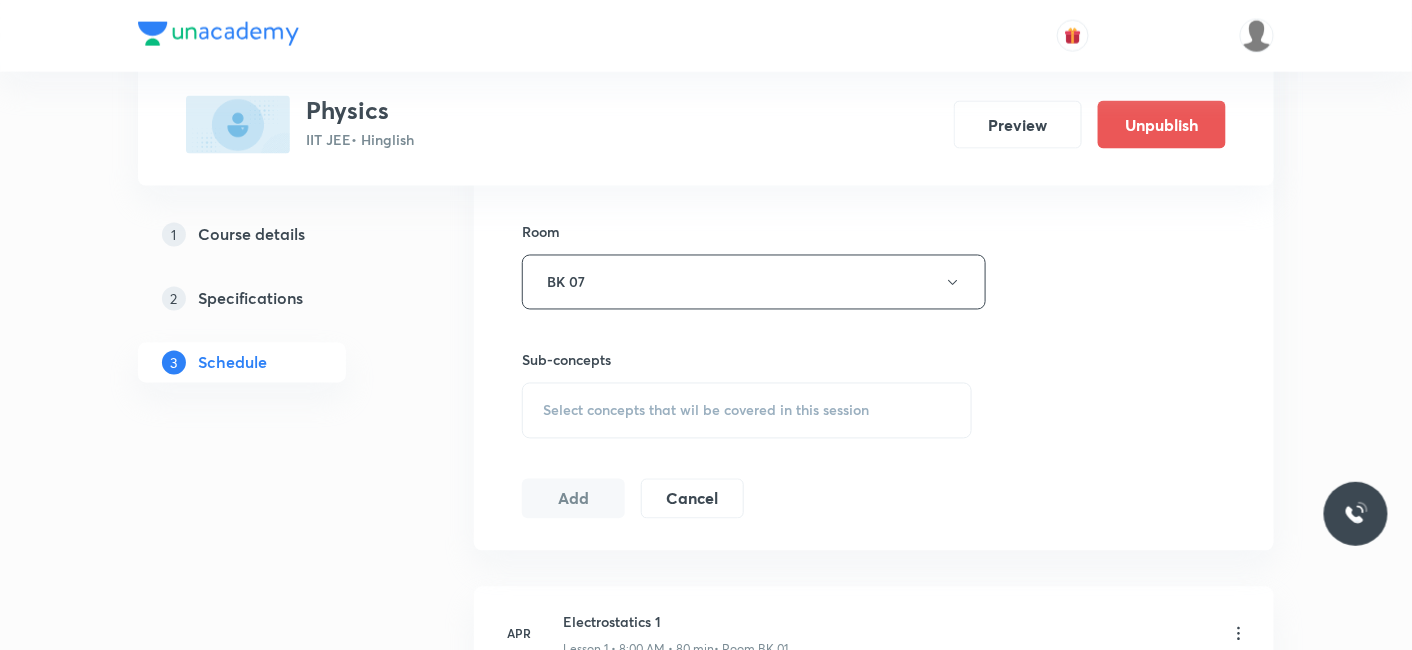 scroll, scrollTop: 989, scrollLeft: 0, axis: vertical 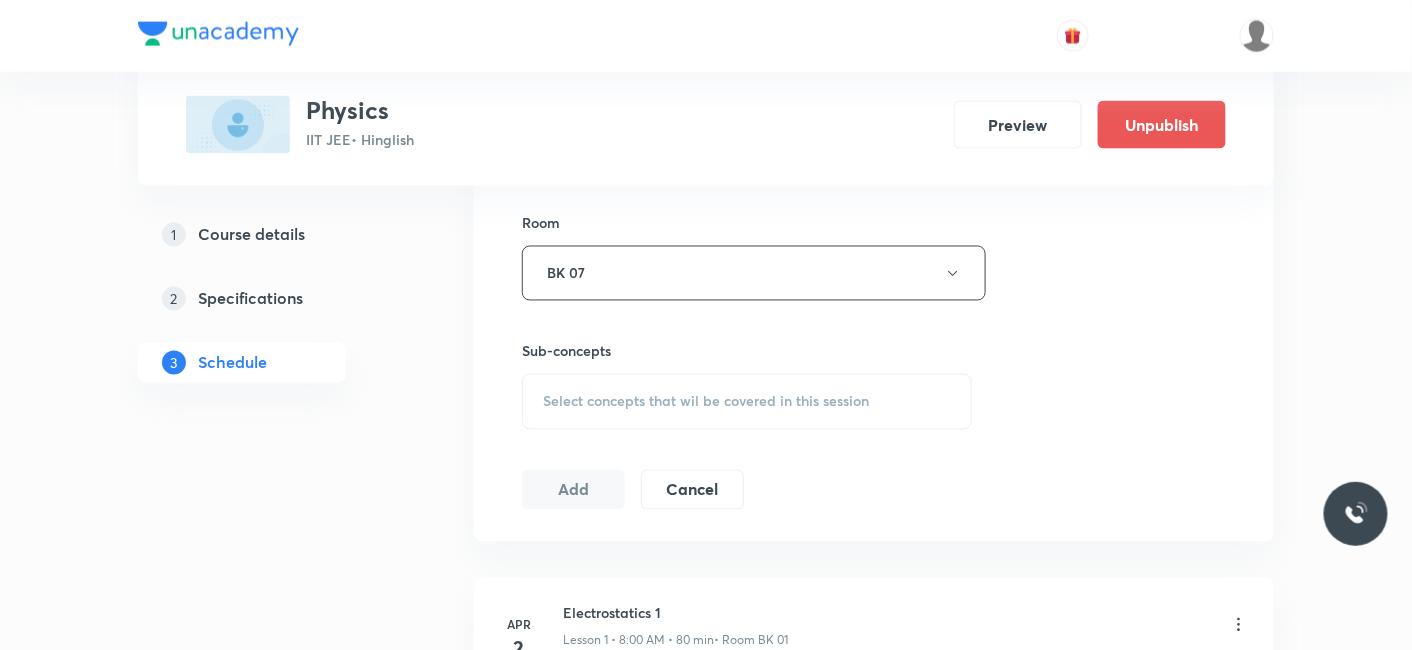 click on "Select concepts that wil be covered in this session" at bounding box center [706, 402] 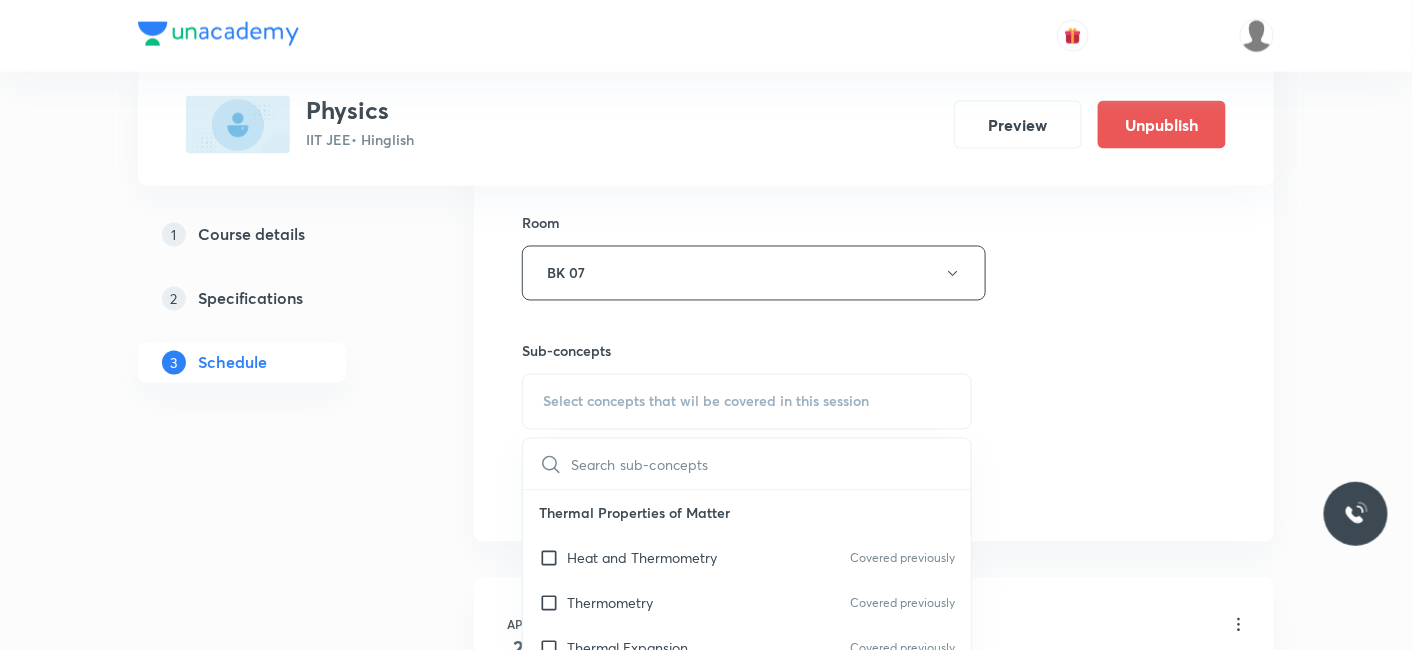 drag, startPoint x: 641, startPoint y: 547, endPoint x: 336, endPoint y: 538, distance: 305.13275 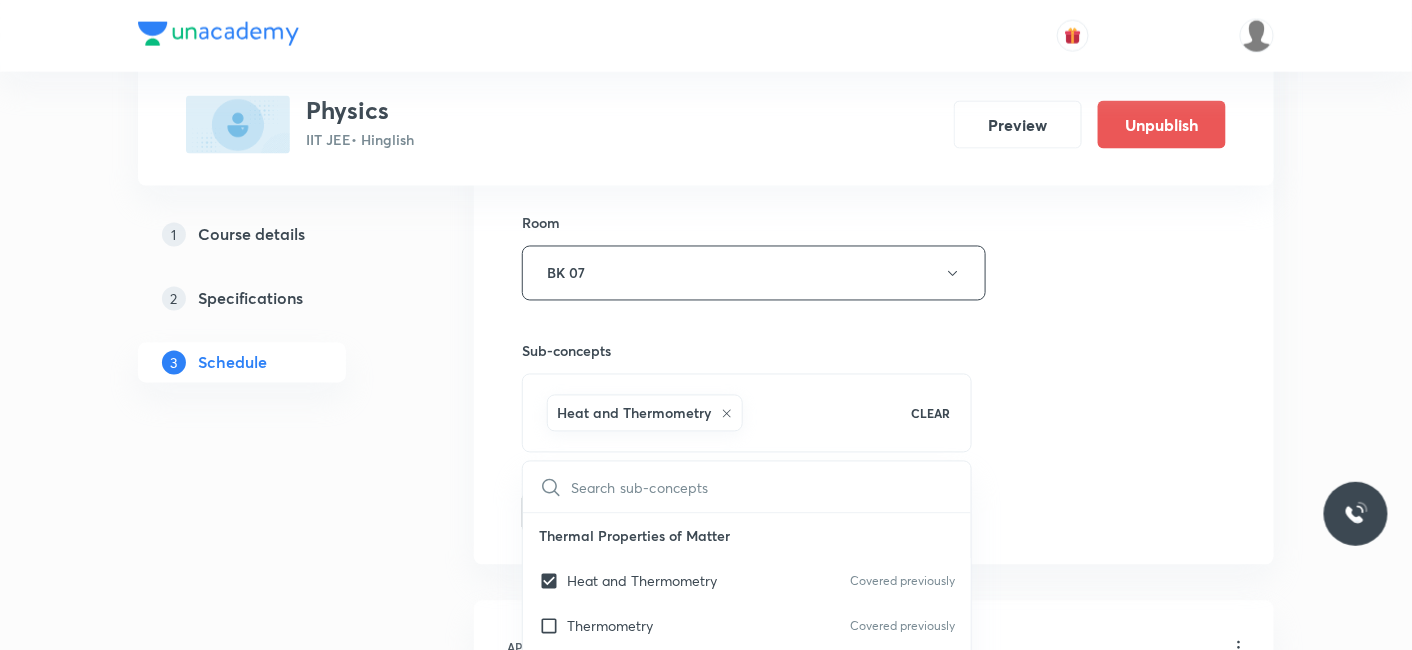 click on "1 Course details 2 Specifications 3 Schedule" at bounding box center (274, 7091) 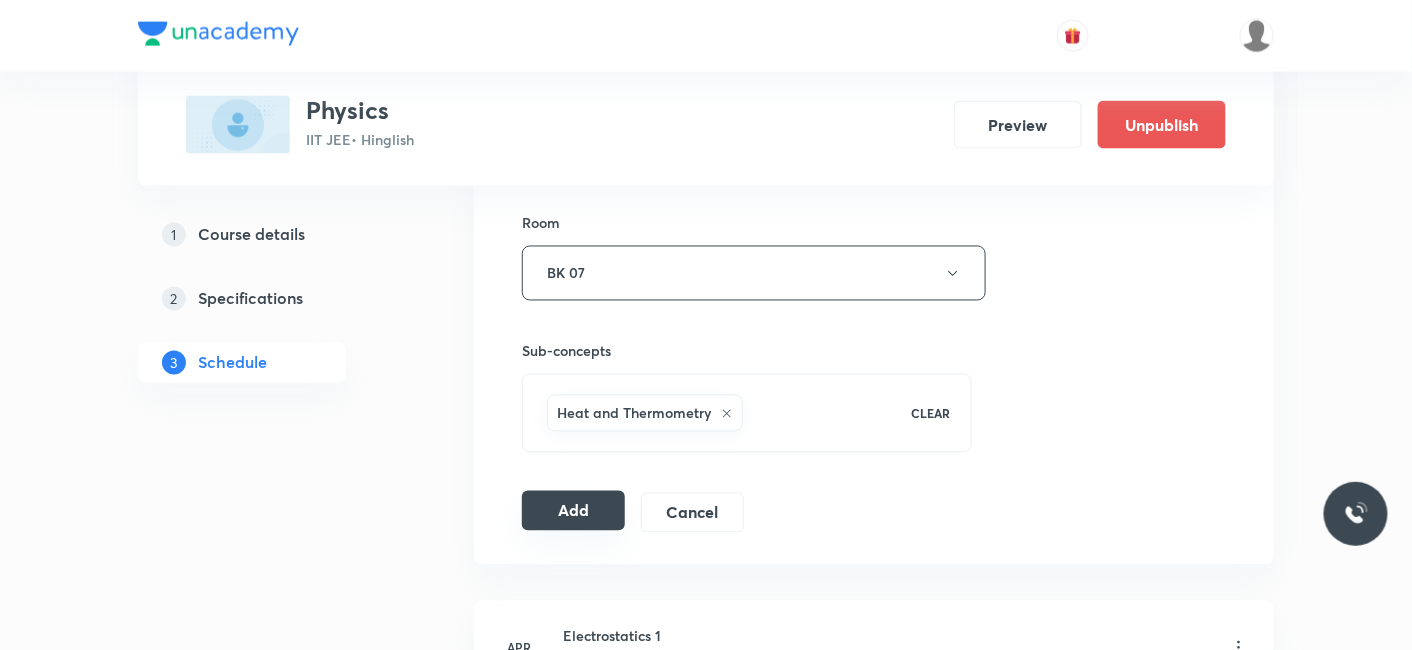 click on "Add" at bounding box center (573, 511) 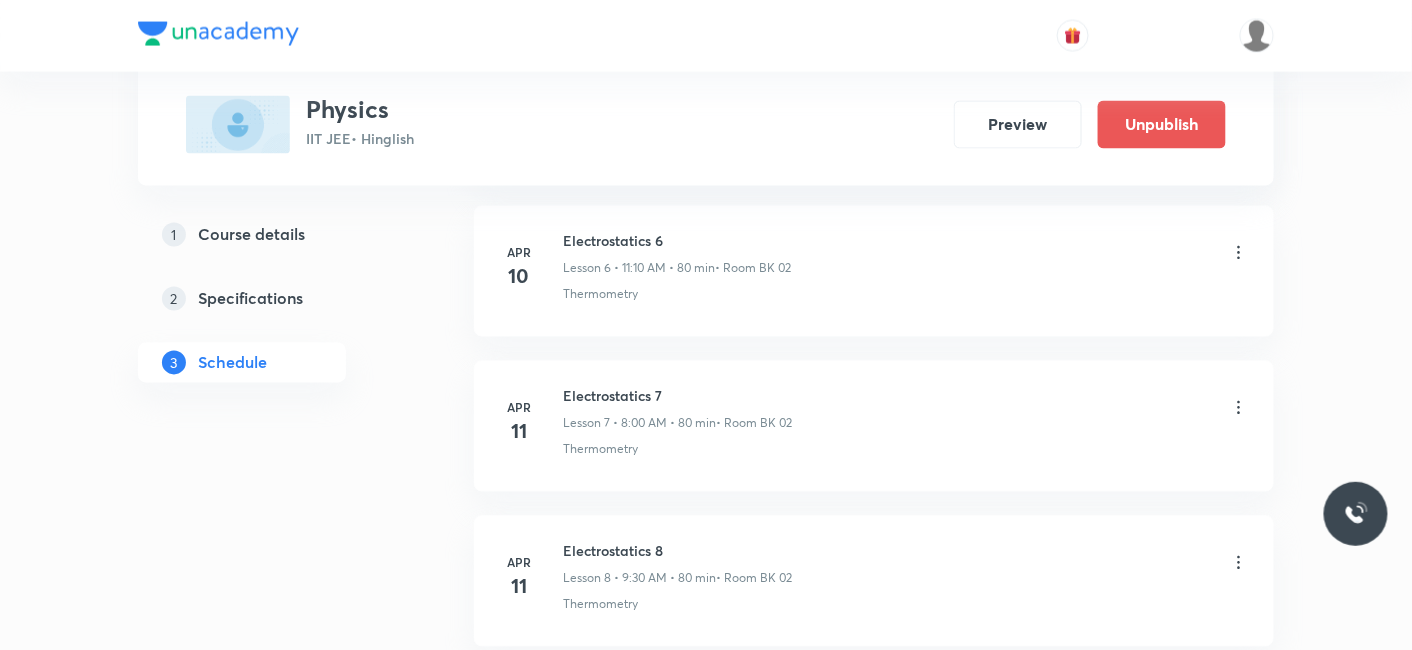 scroll, scrollTop: 1205, scrollLeft: 0, axis: vertical 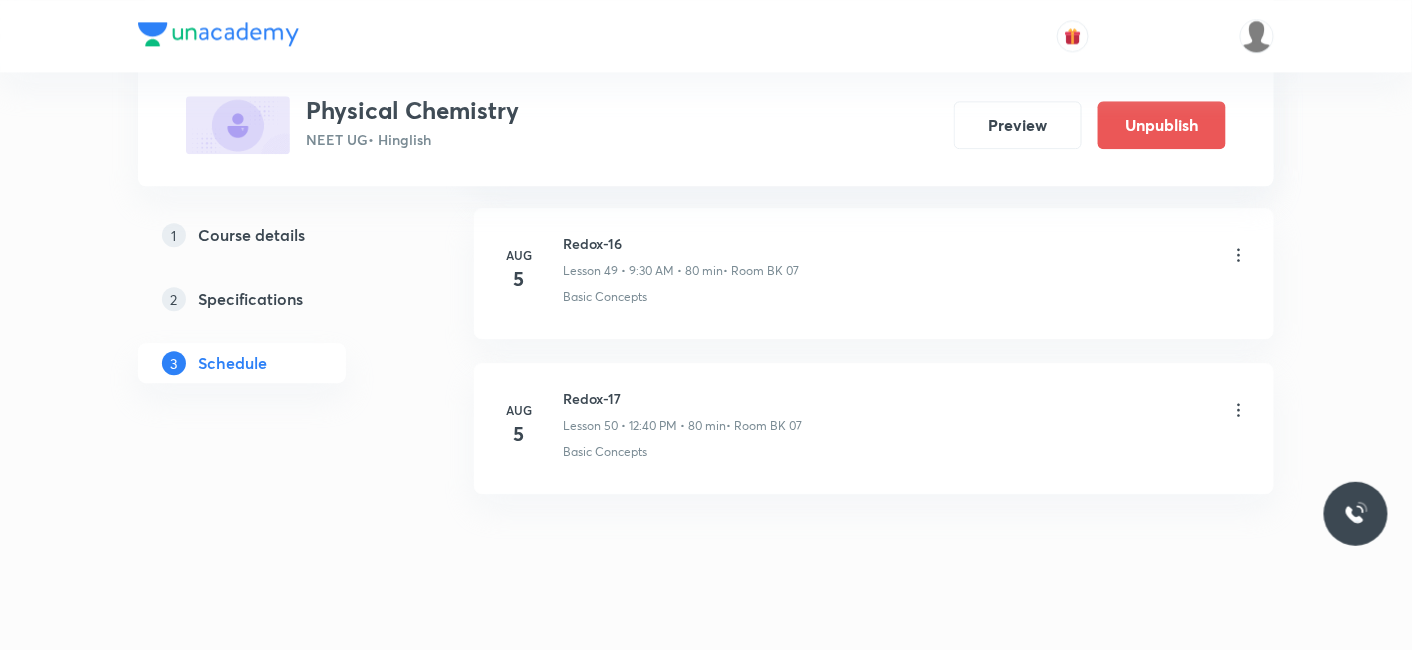 click 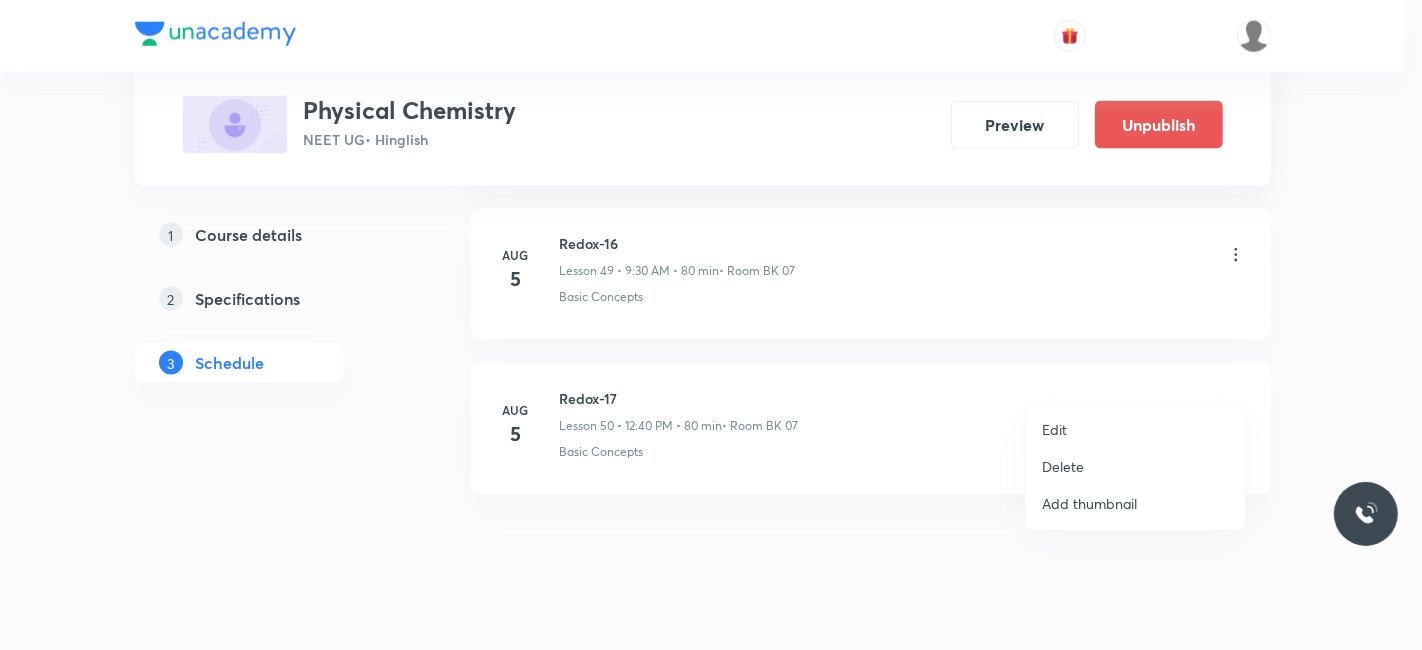 click on "Edit" at bounding box center [1135, 429] 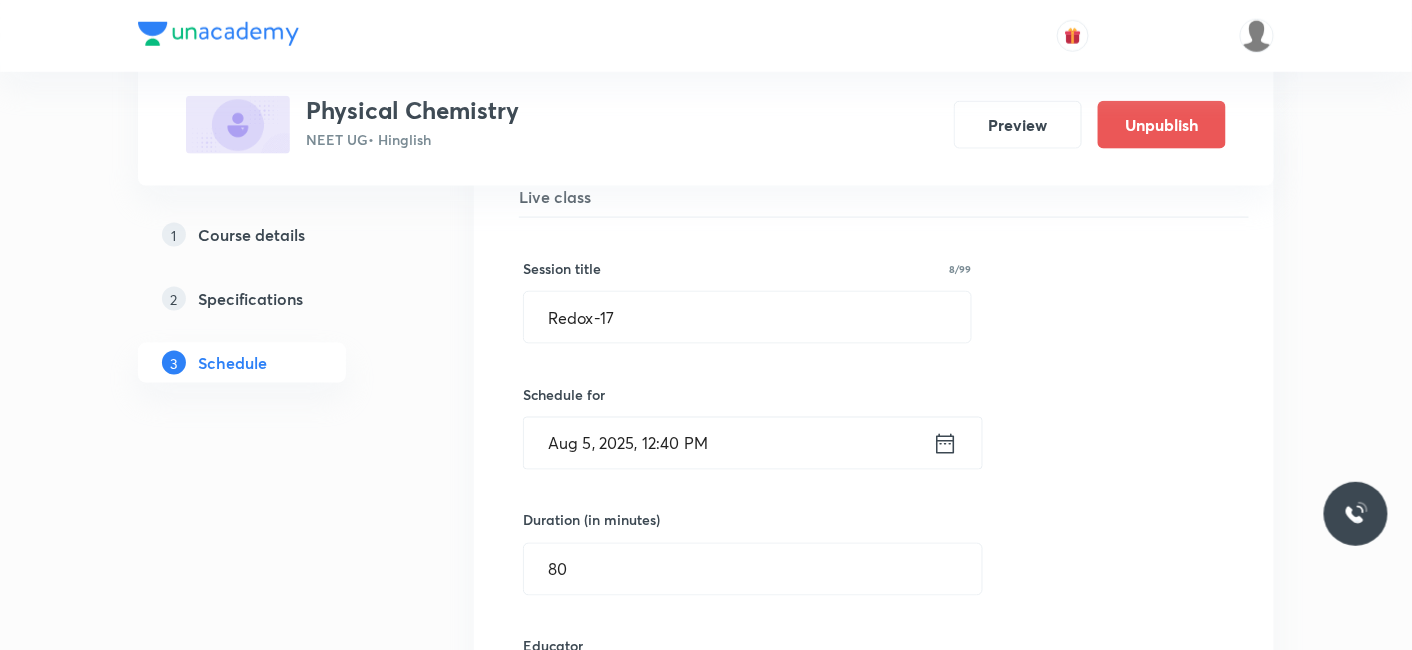 scroll, scrollTop: 7871, scrollLeft: 0, axis: vertical 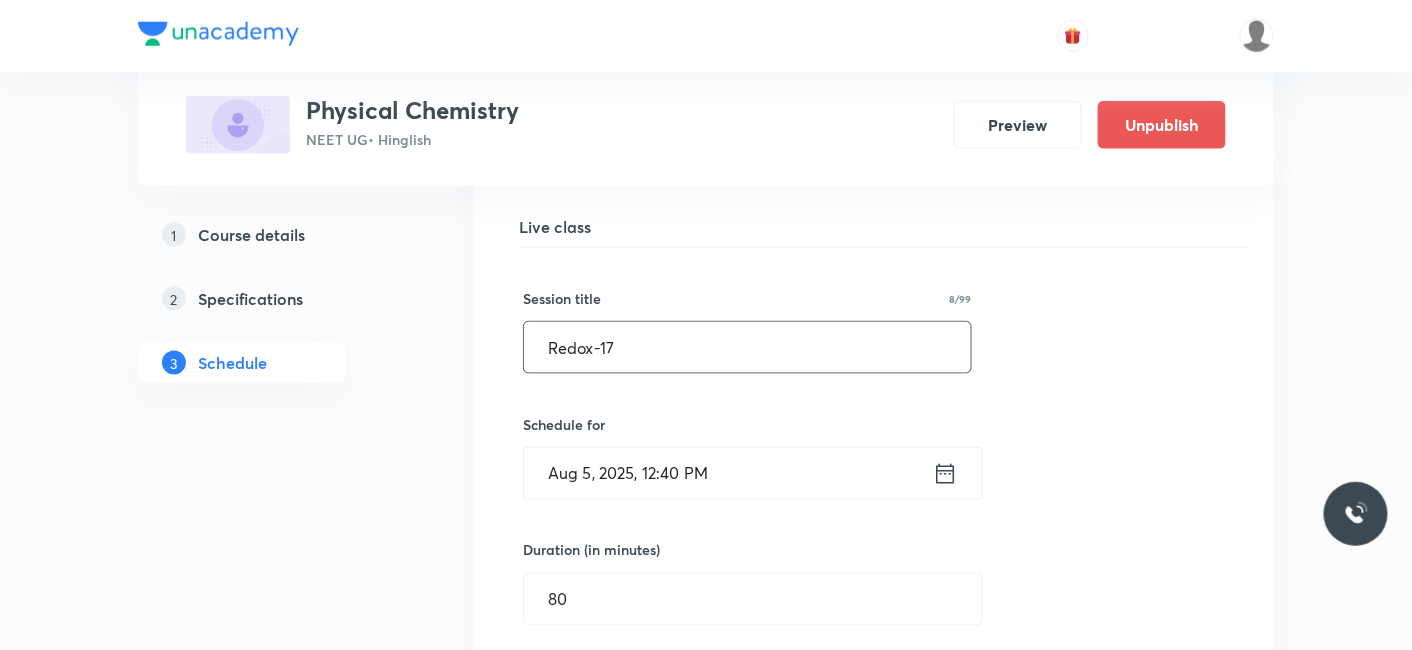 drag, startPoint x: 711, startPoint y: 332, endPoint x: 298, endPoint y: 301, distance: 414.1618 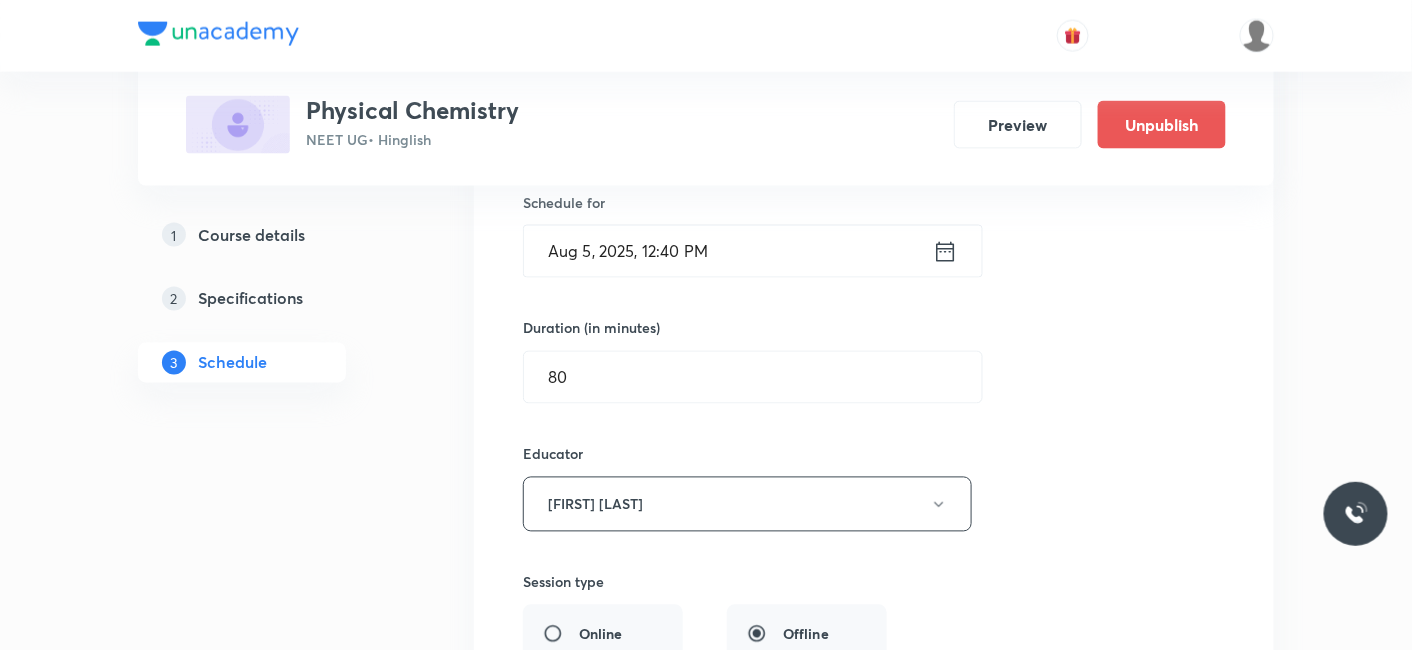 scroll, scrollTop: 8648, scrollLeft: 0, axis: vertical 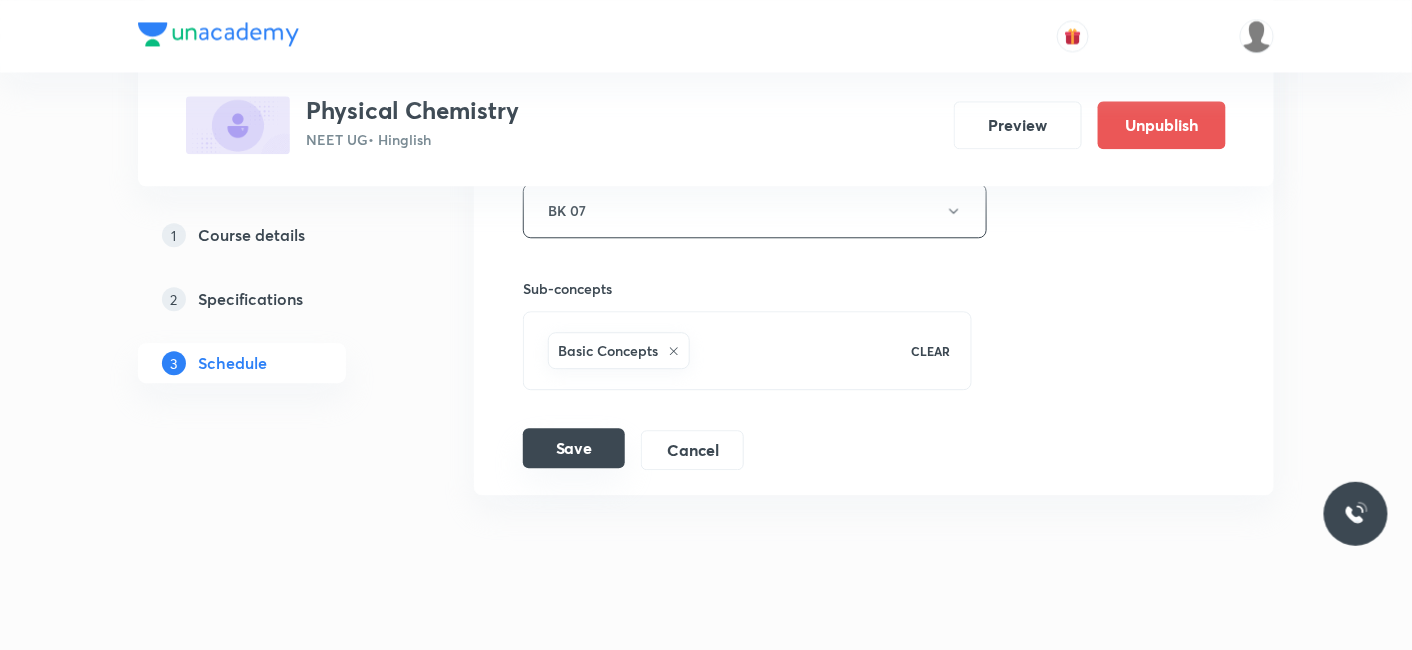 type on "Periodic Properties_01" 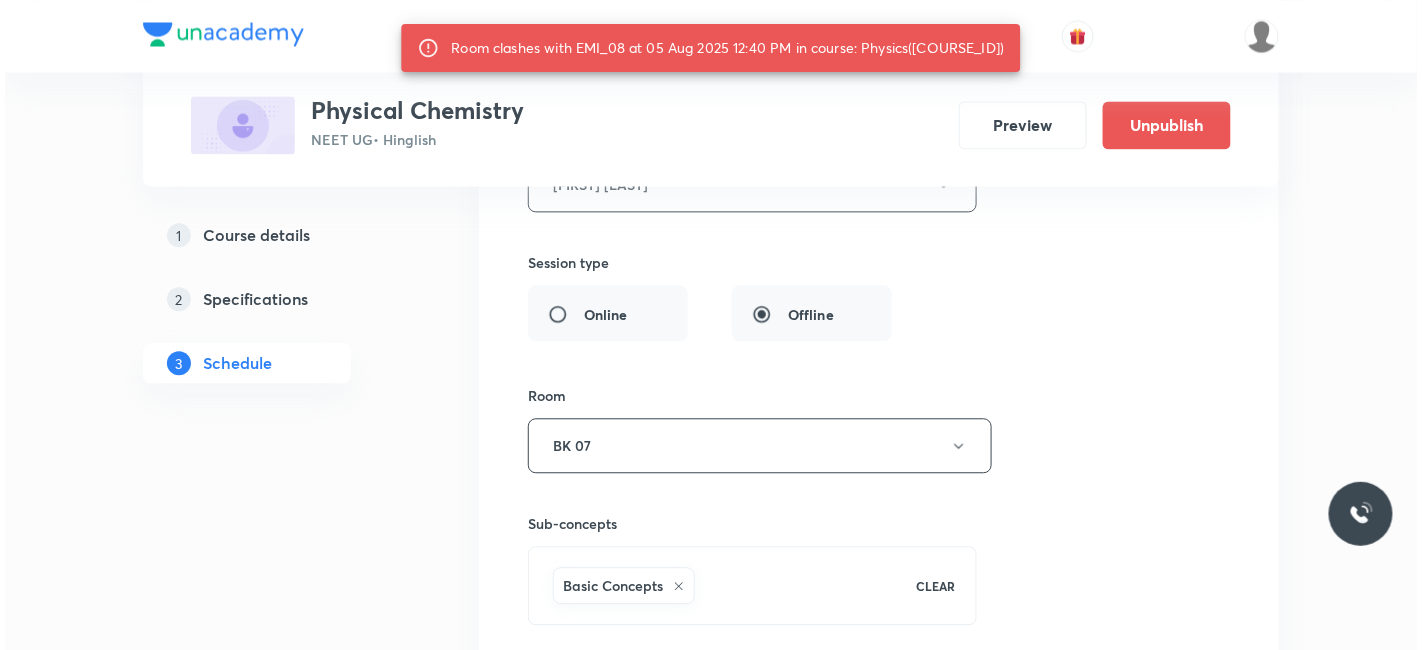 scroll, scrollTop: 8426, scrollLeft: 0, axis: vertical 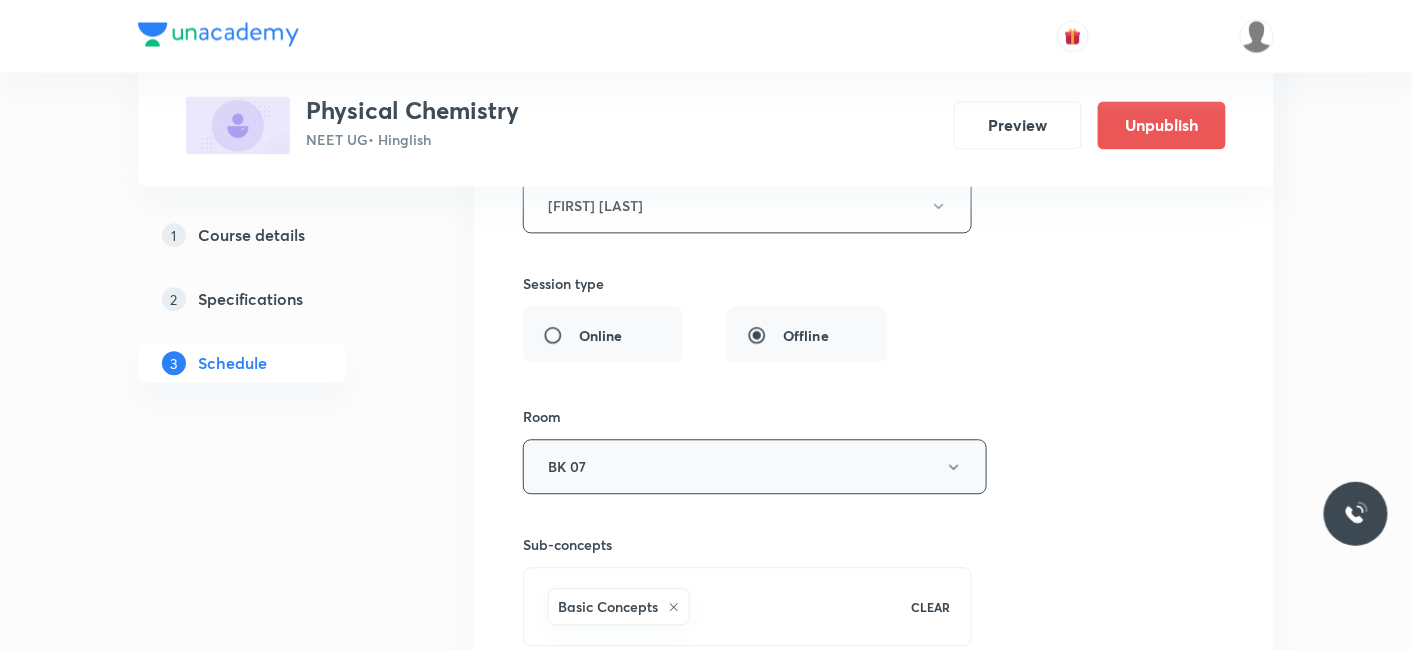 drag, startPoint x: 606, startPoint y: 428, endPoint x: 562, endPoint y: 438, distance: 45.122055 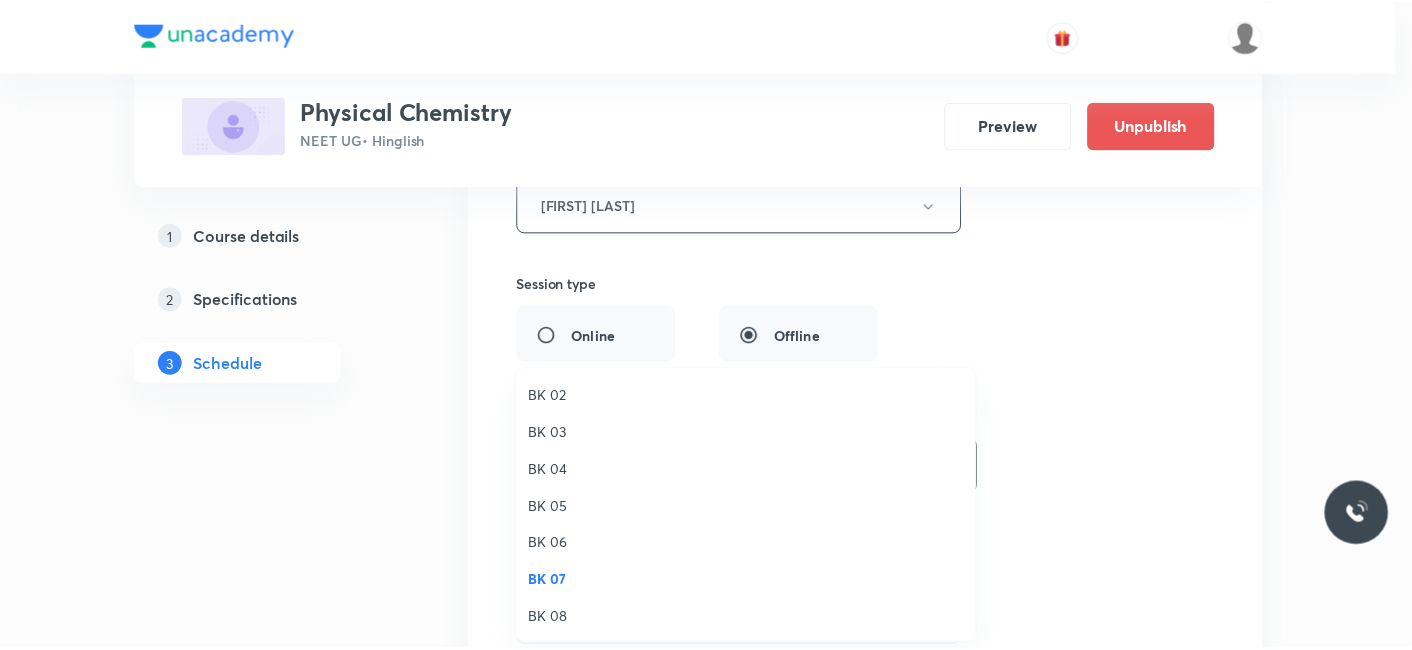 scroll, scrollTop: 0, scrollLeft: 0, axis: both 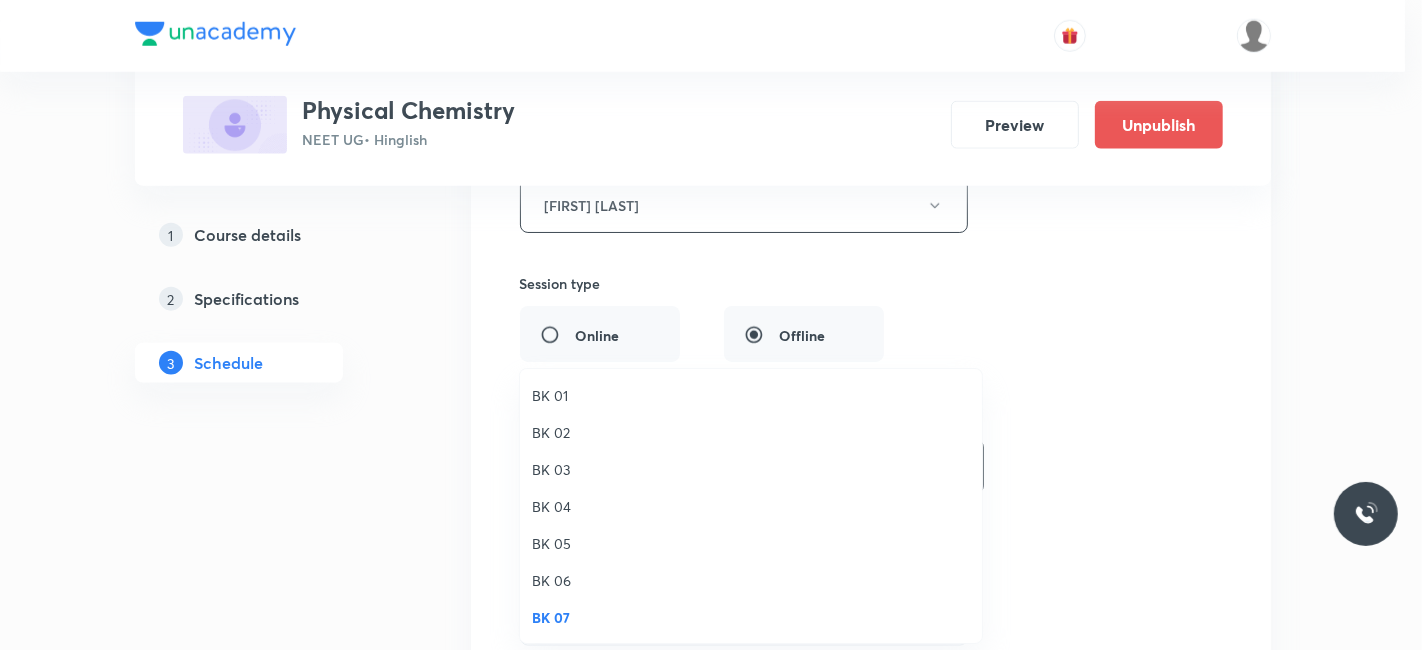 click on "BK 03" at bounding box center (751, 469) 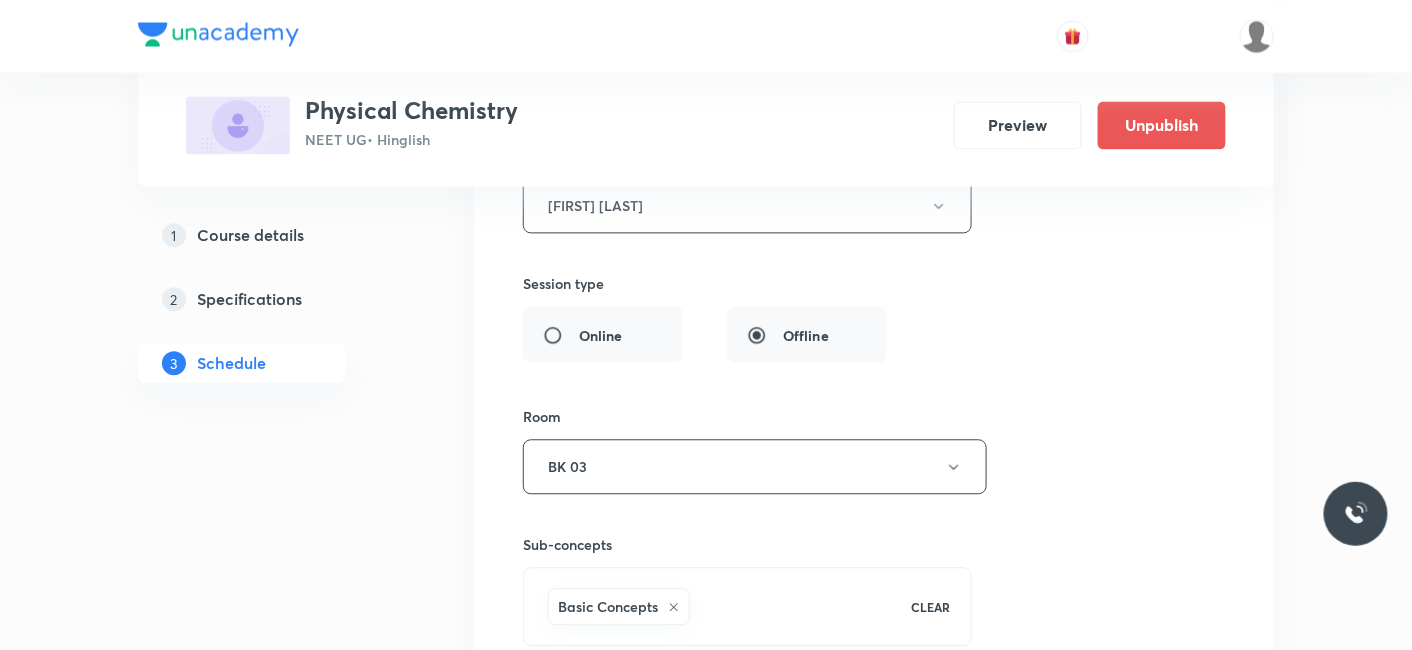 click on "Plus Courses Physical Chemistry NEET UG  • Hinglish Preview Unpublish 1 Course details 2 Specifications 3 Schedule Schedule 50  classes May 26 Mole Concept 1 Lesson 1 • 8:00 AM • 80 min  • Room BK 03 Basic Concepts May 26 Mole Concept 2 Lesson 2 • 12:40 PM • 80 min  • Room BK 01 Basic Concepts May 27 Mole Concept 3 Lesson 3 • 8:00 AM • 80 min  • Room BK 04 Basic Concepts May 29 Mole Concept 4 Lesson 4 • 9:30 AM • 80 min  • Room BK 02 Basic Concepts May 30 Mole Concept 5 Lesson 5 • 8:00 AM • 80 min  • Room BK 04 Basic Concepts May 30 Mole Concept 6 Lesson 6 • 9:30 AM • 80 min  • Room BK 03 Basic Concepts Jun 2 Mole Concept 7 Lesson 7 • 12:40 PM • 80 min  • Room BK 03 Basic Concepts Jun 3 Mole Concept 8 Lesson 8 • 11:10 AM • 80 min  • Room BK 04 Basic Concepts Jun 3 Mole Concept 9 Lesson 9 • 12:40 PM • 80 min  • Room BK 04 Basic Concepts Jun 5 Mole Concept 10 Lesson 10 • 11:10 AM • 80 min  • Room BK 03 Basic Concepts Jun 6 Mole Concept 11 5" at bounding box center (706, -3706) 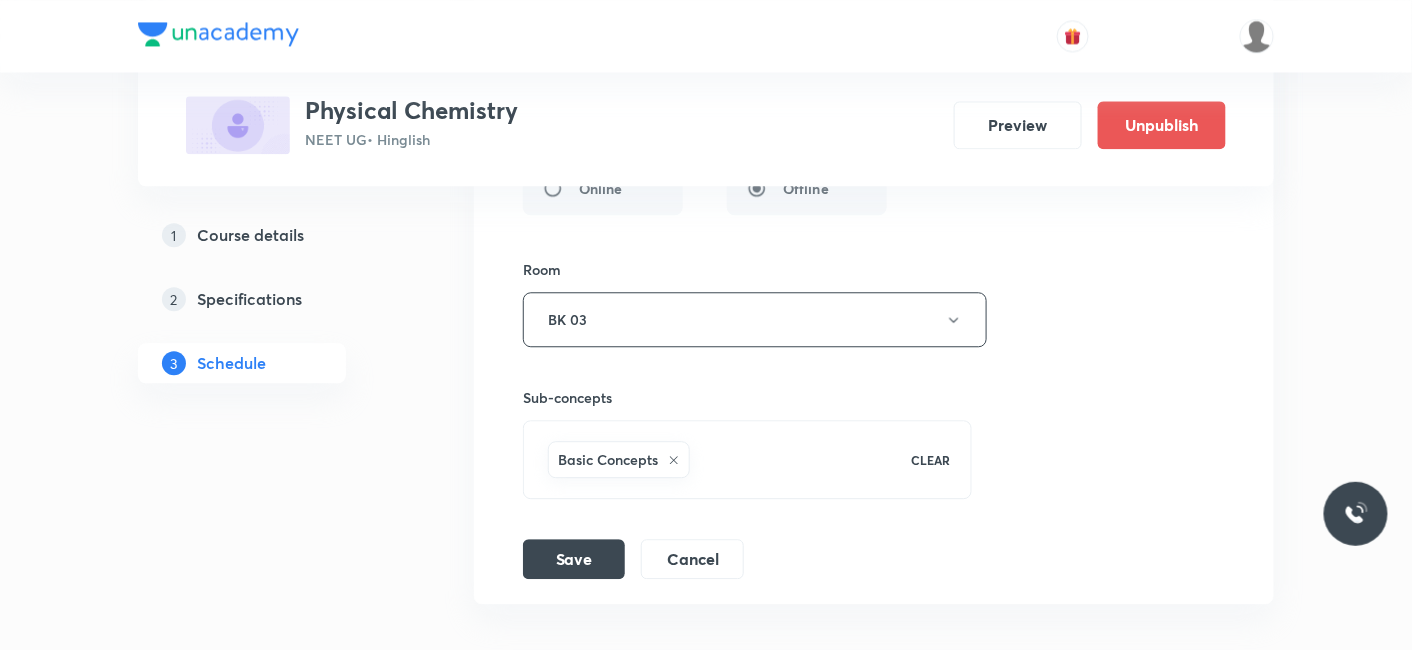 scroll, scrollTop: 8682, scrollLeft: 0, axis: vertical 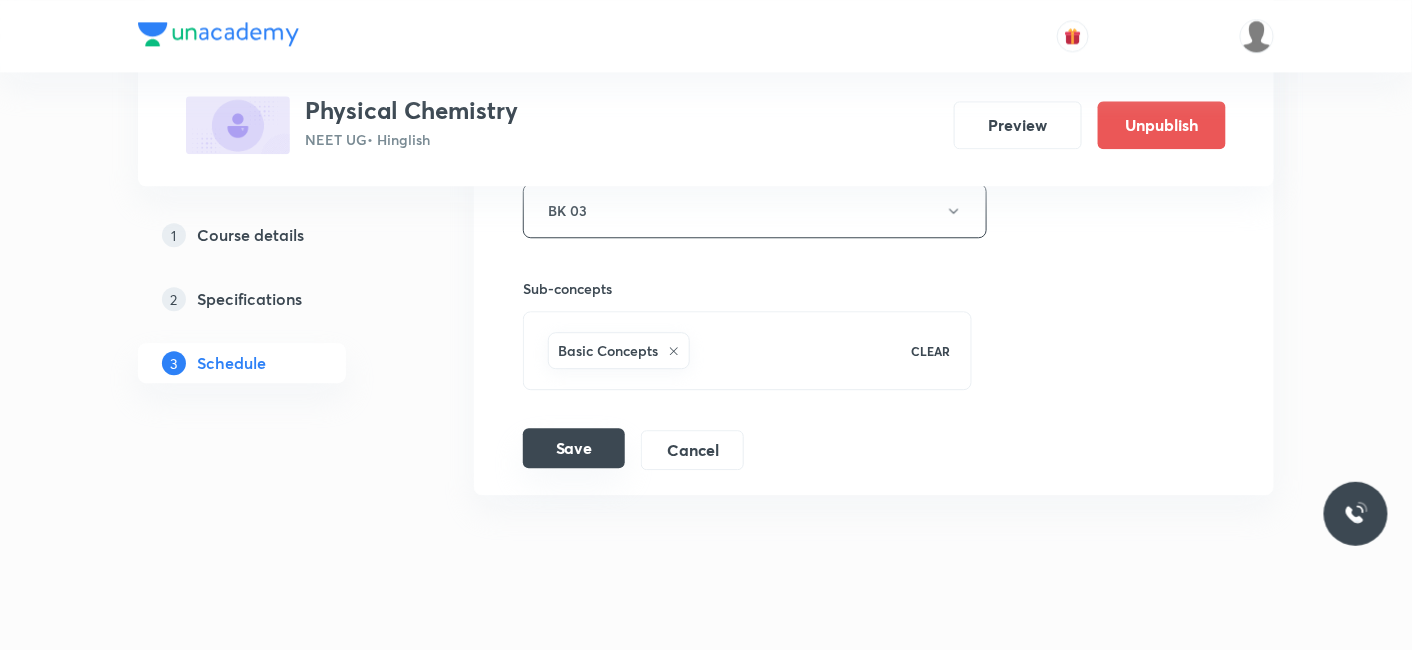 click on "Save" at bounding box center [574, 448] 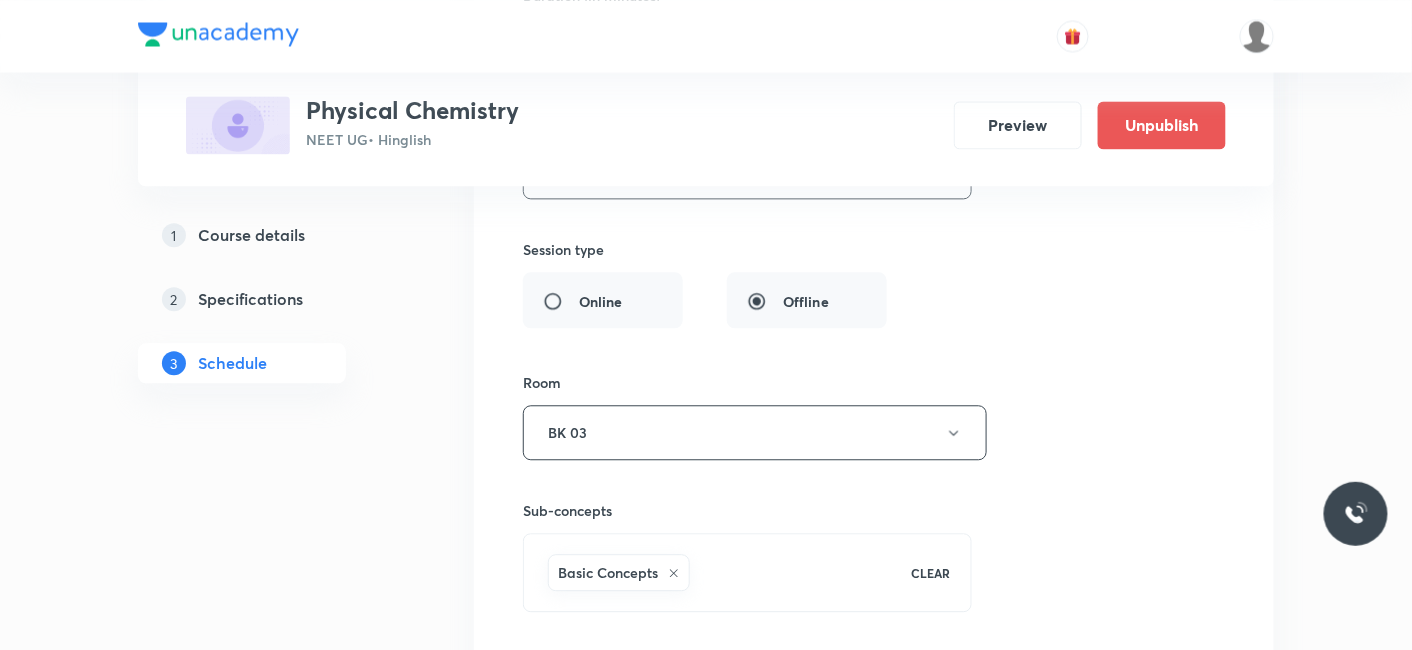 scroll, scrollTop: 7755, scrollLeft: 0, axis: vertical 